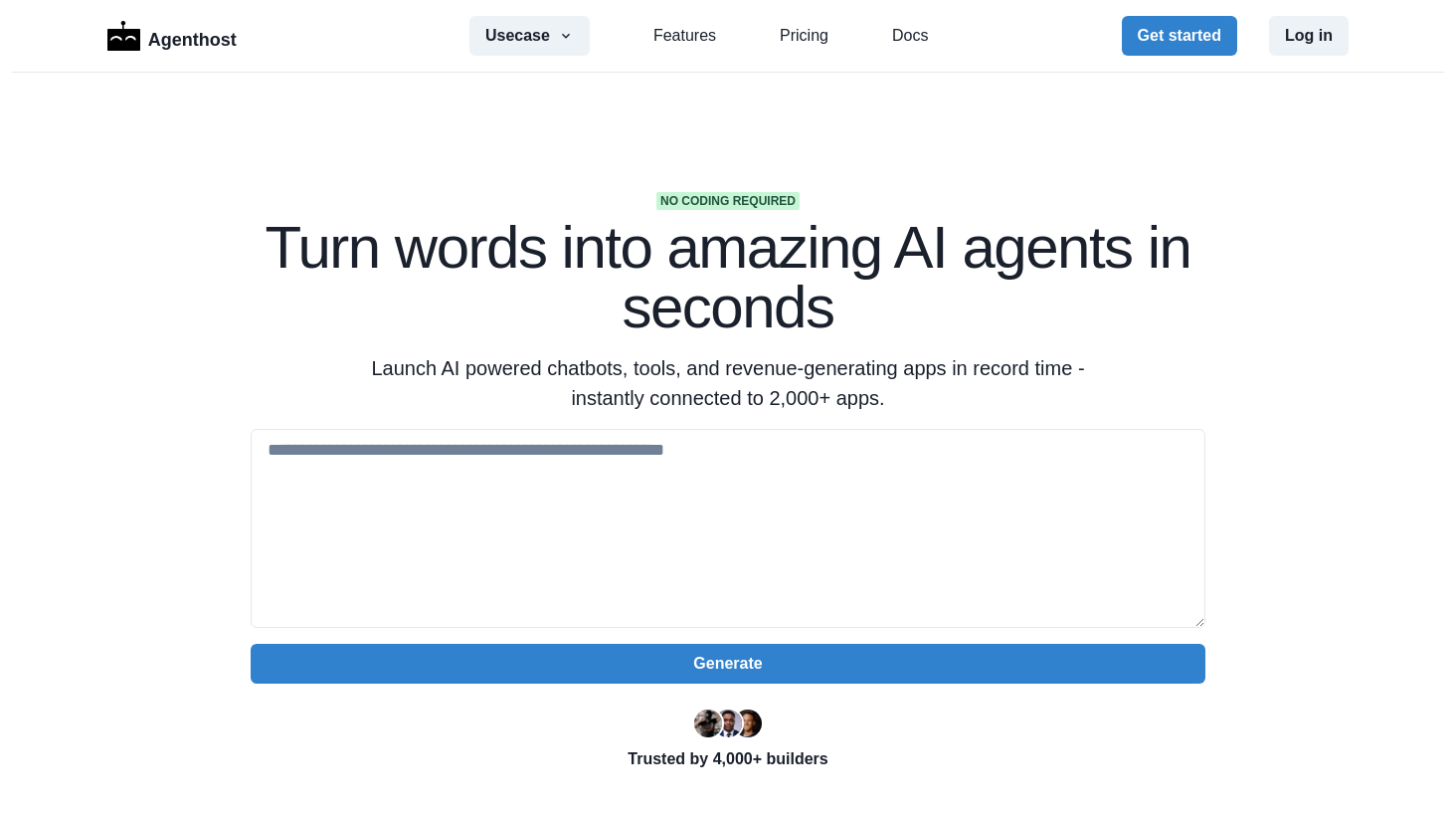 scroll, scrollTop: 0, scrollLeft: 0, axis: both 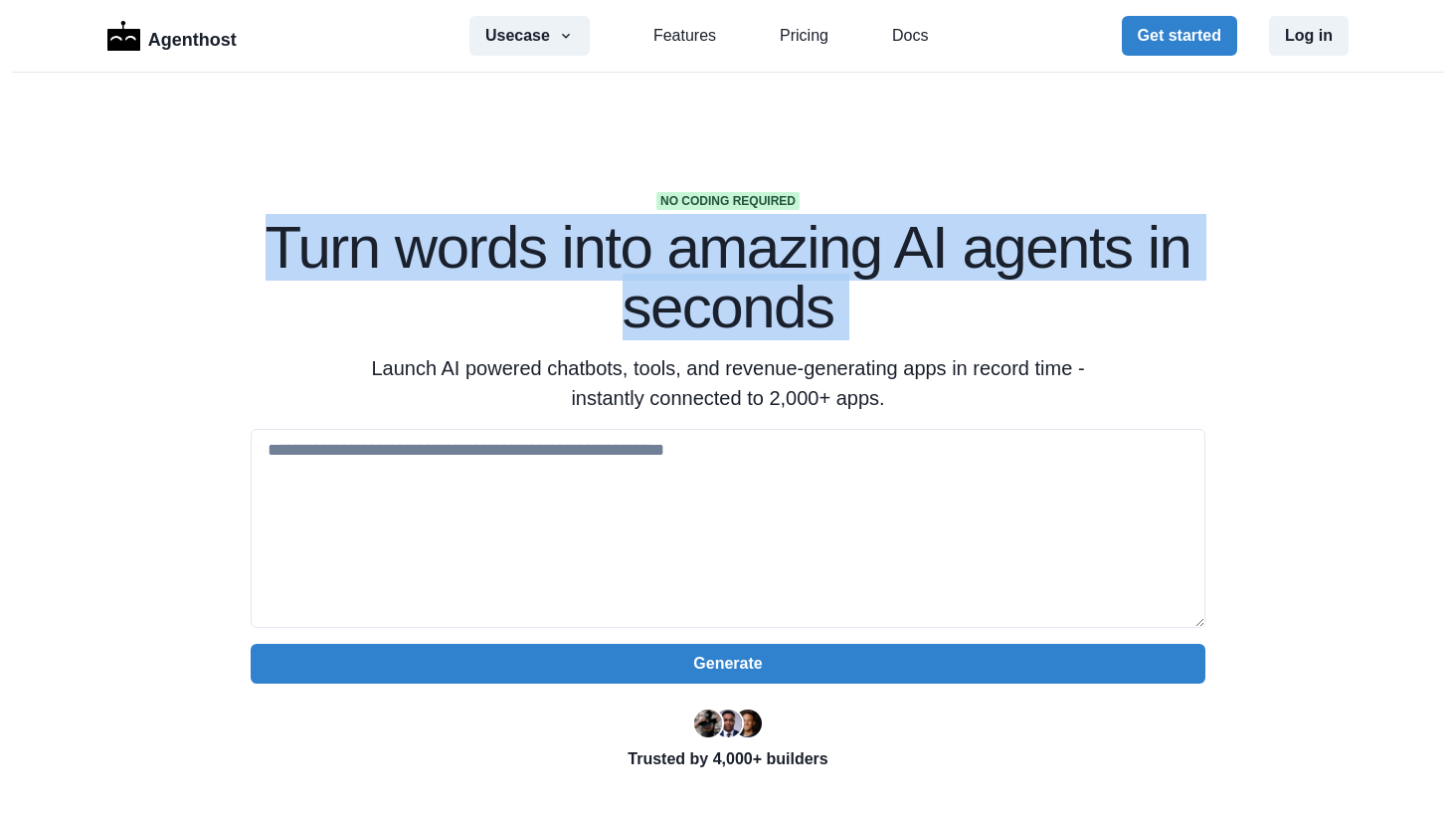 click on "Turn words into amazing AI agents in seconds" at bounding box center [728, 278] 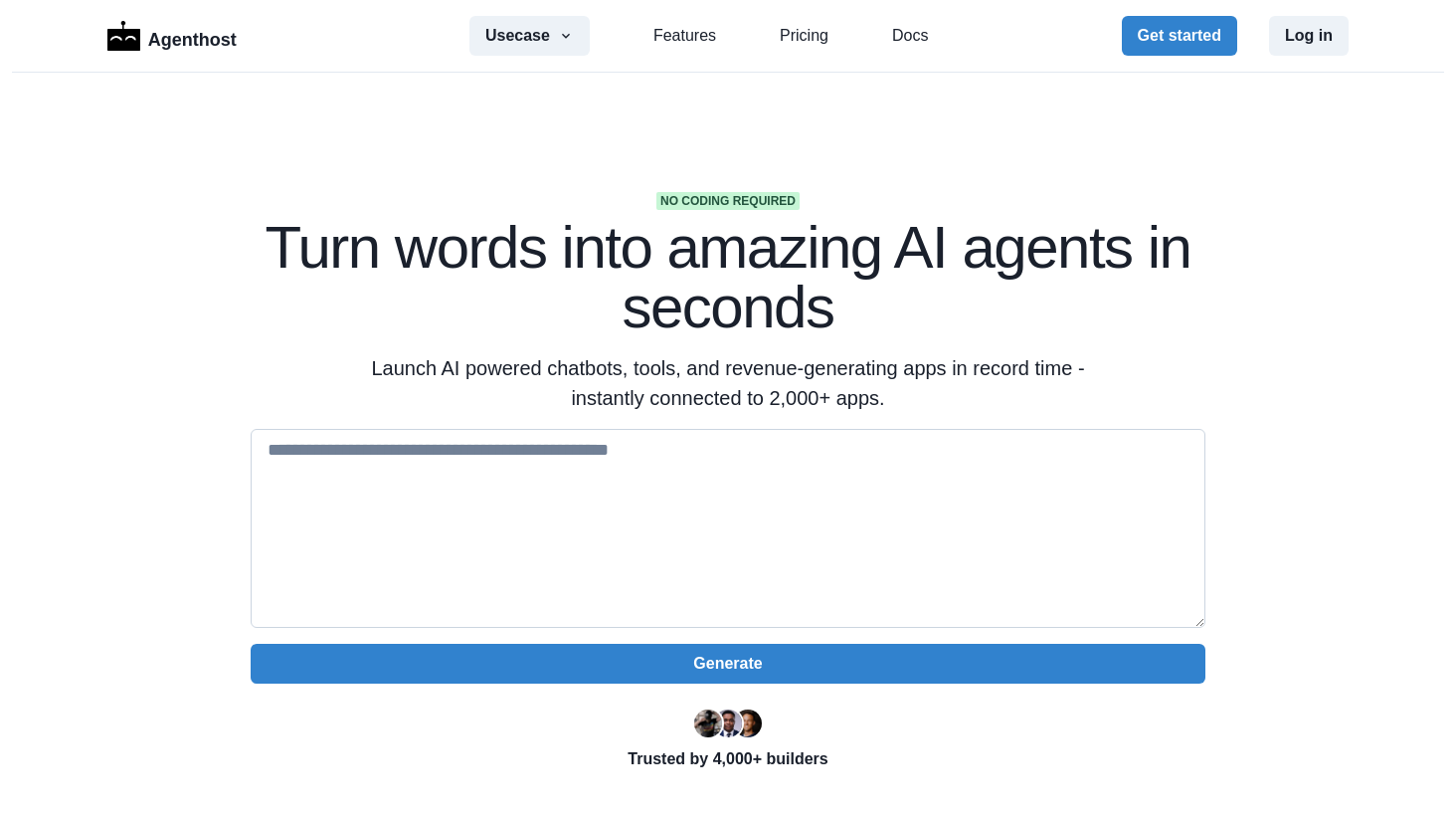click at bounding box center (728, 528) 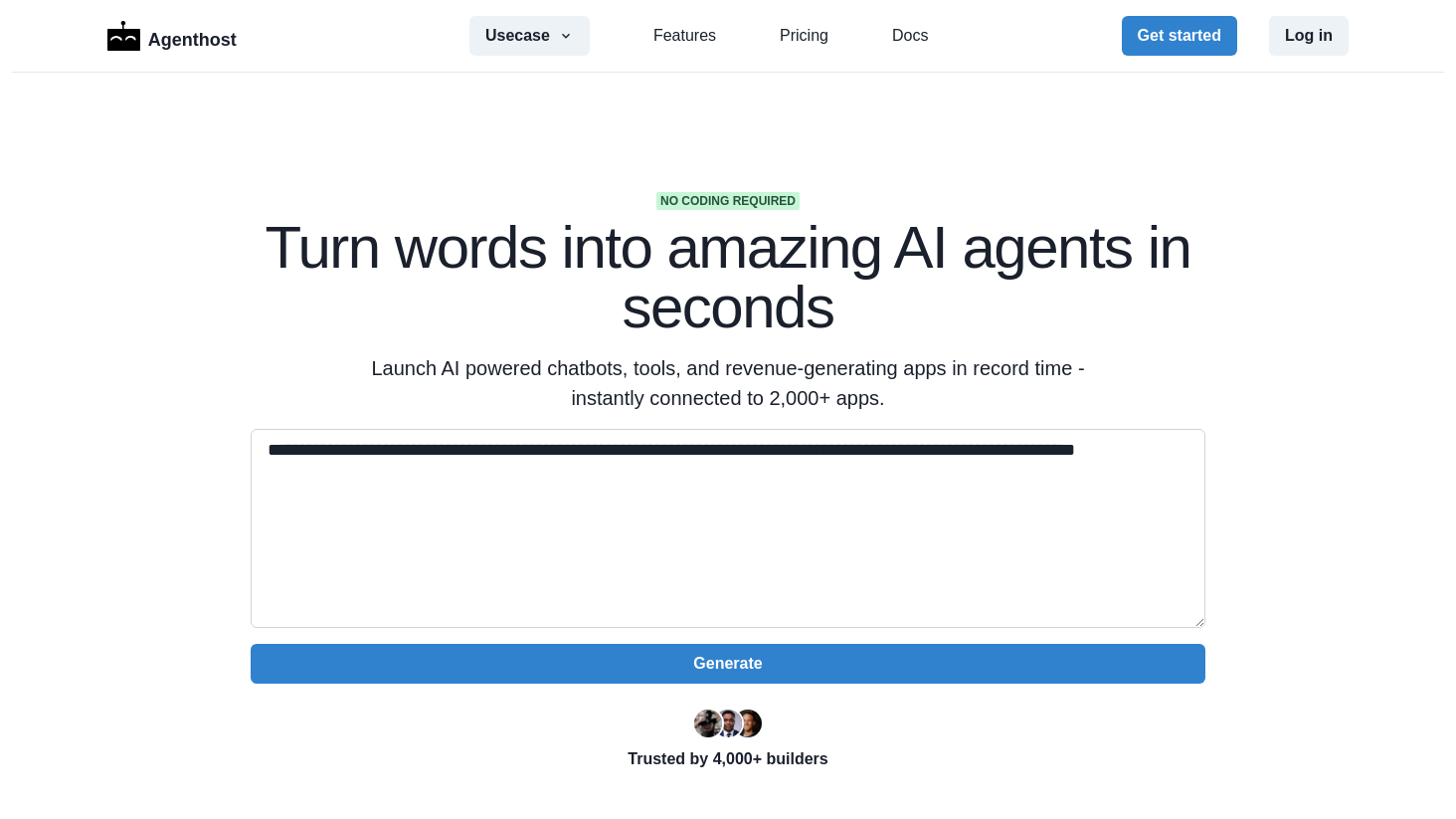 click on "**********" at bounding box center (728, 528) 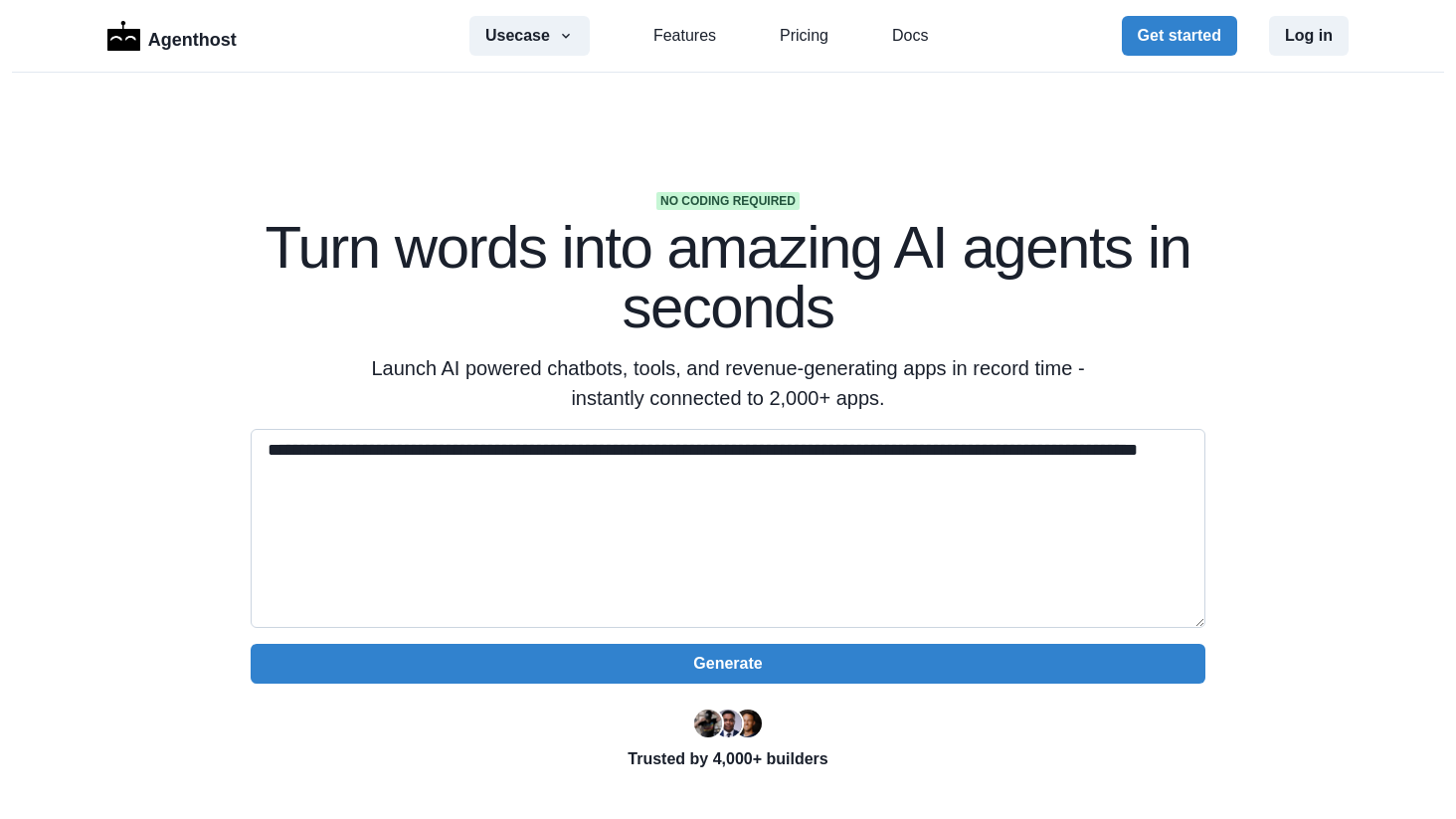 click on "**********" at bounding box center (728, 528) 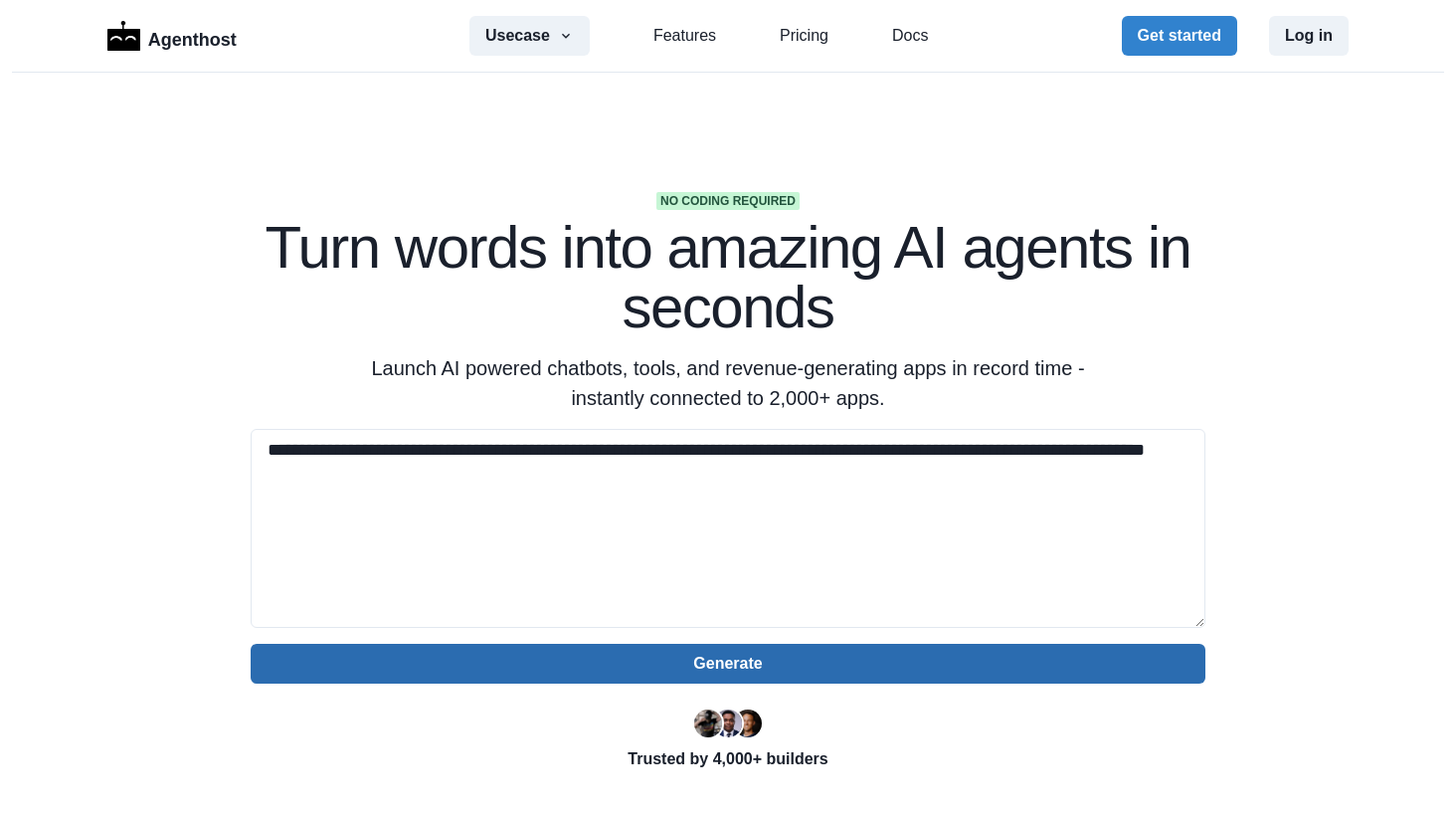type on "**********" 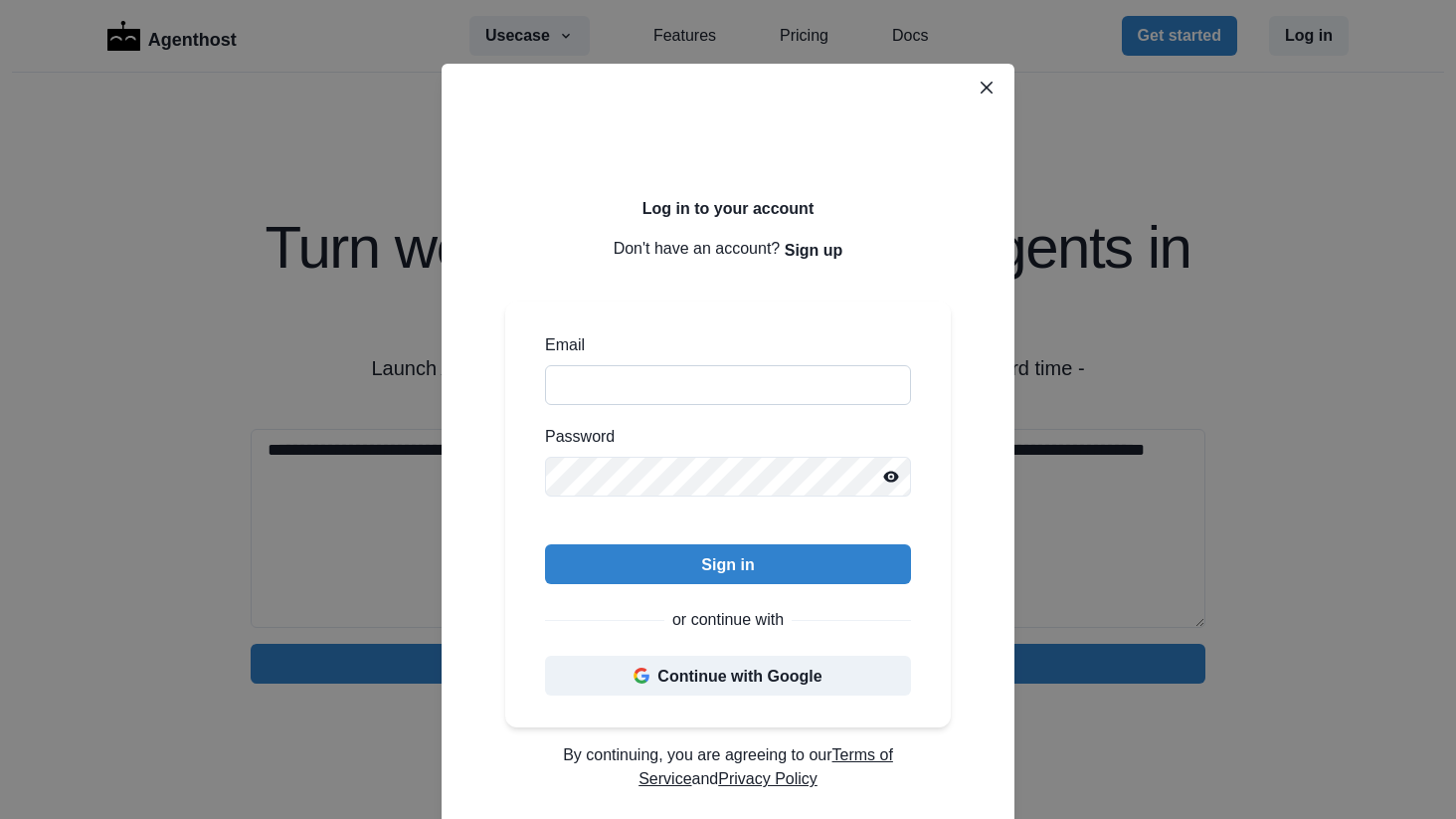 click on "Email" at bounding box center (728, 385) 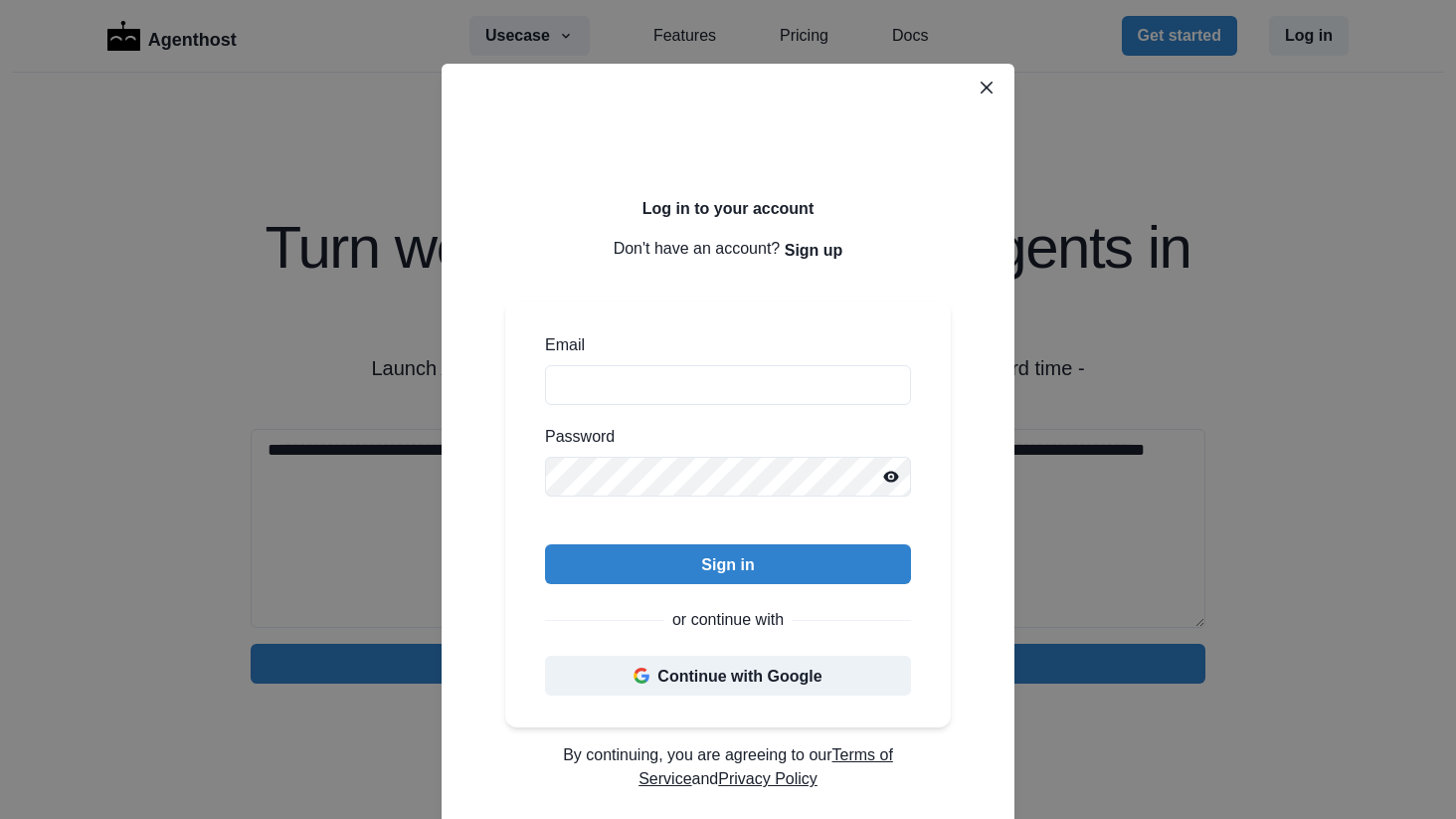 click 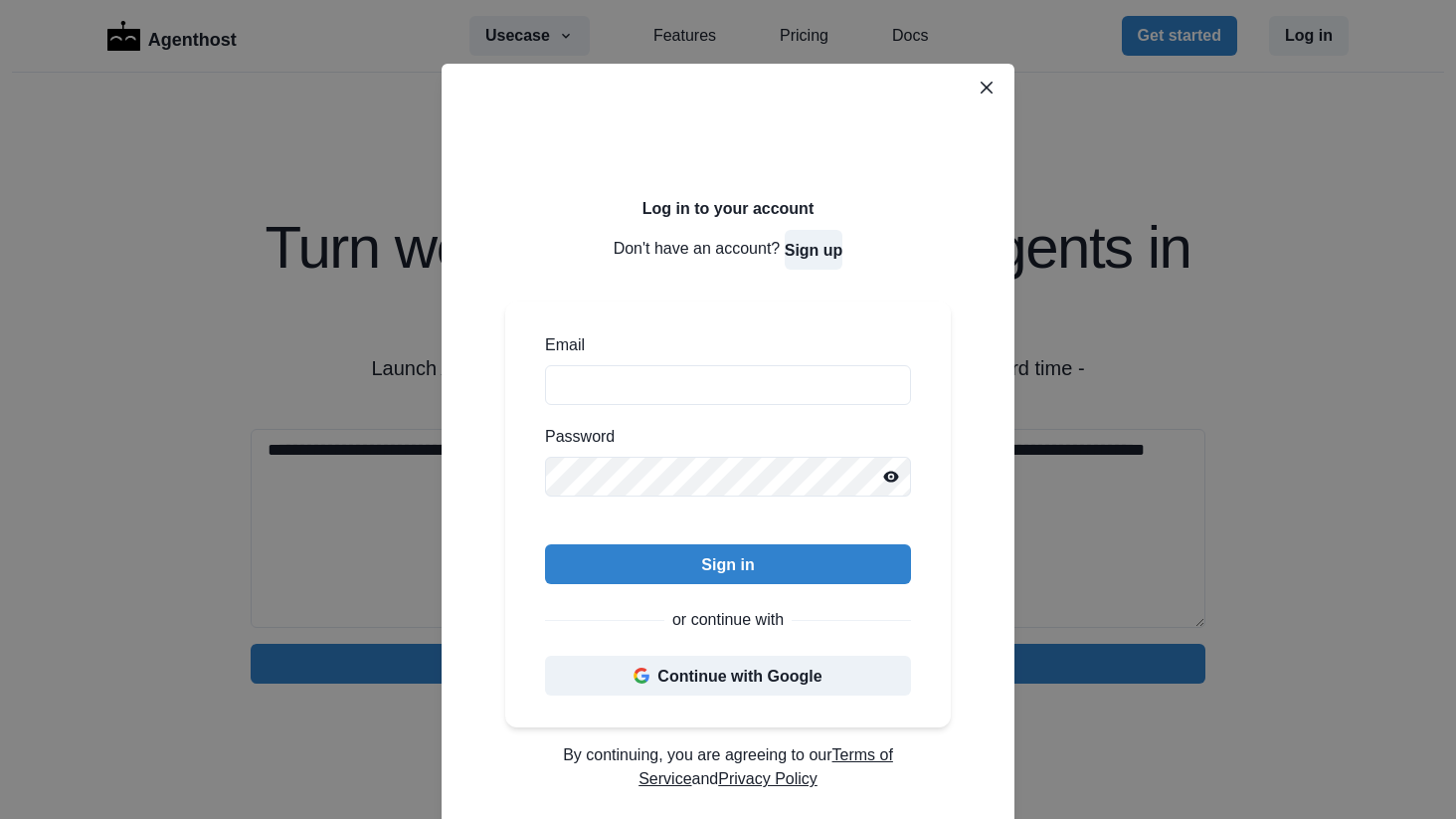 click on "Sign up" at bounding box center [814, 250] 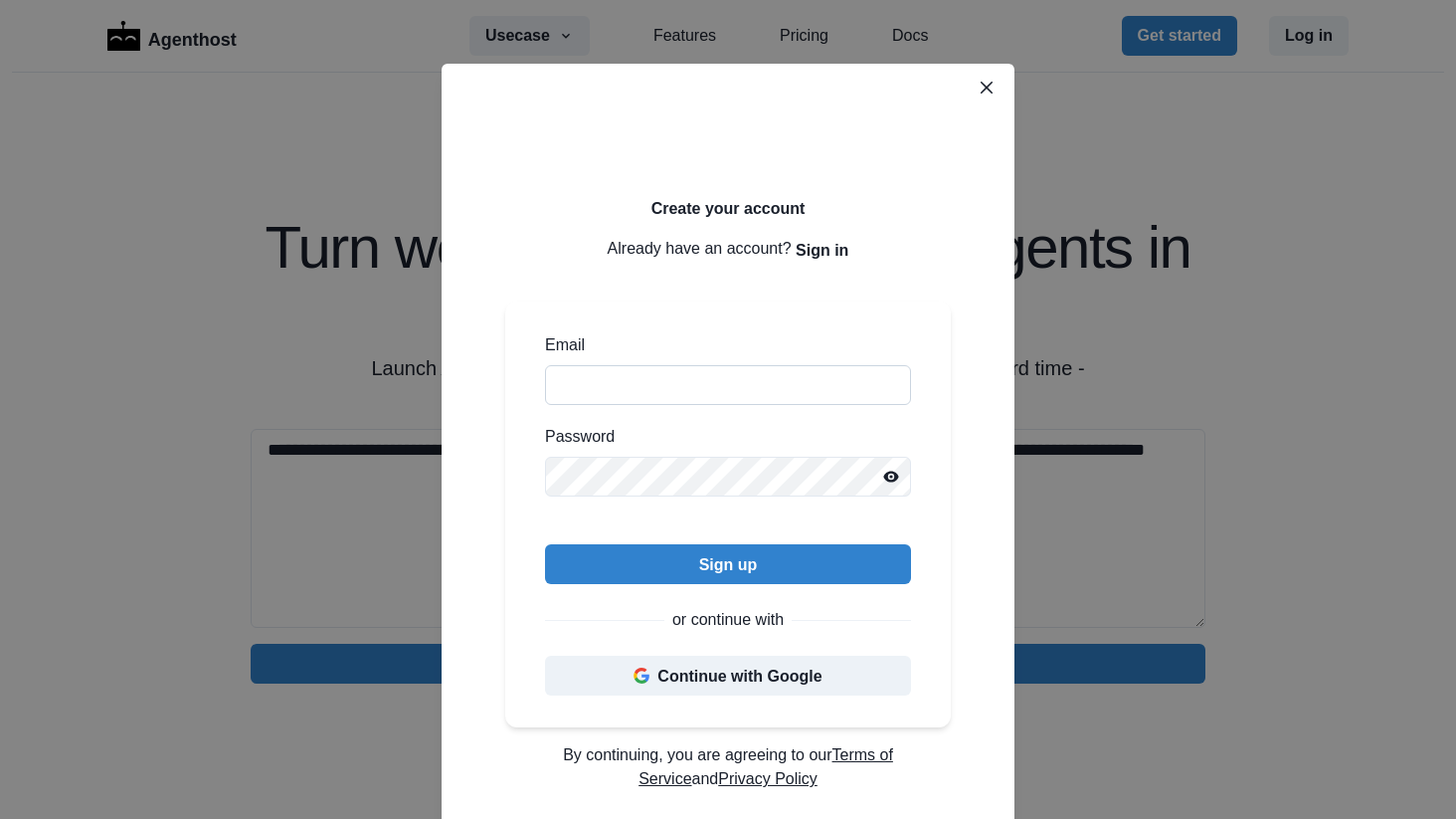 click on "Email" at bounding box center [728, 385] 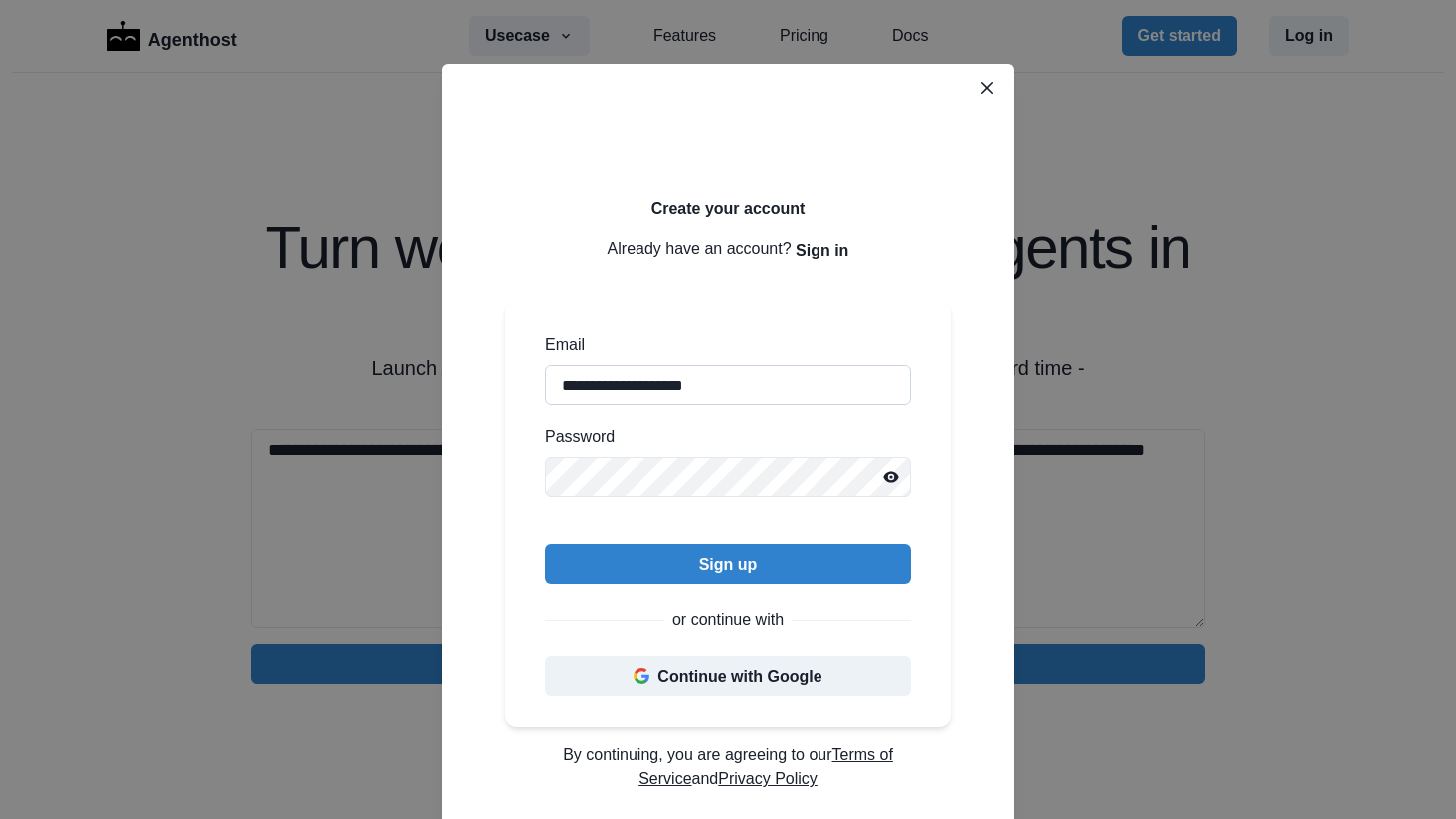 type on "**********" 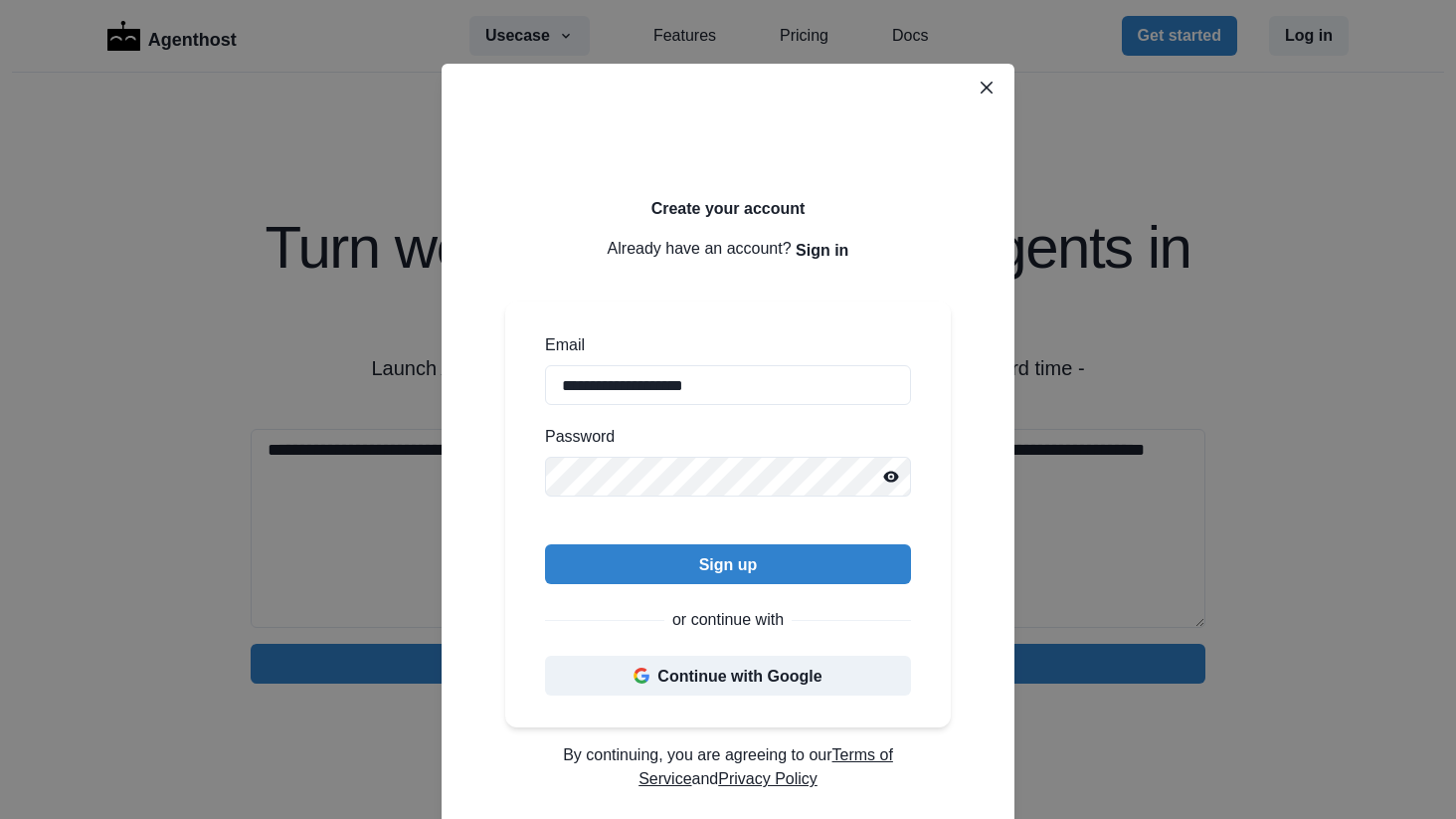 click 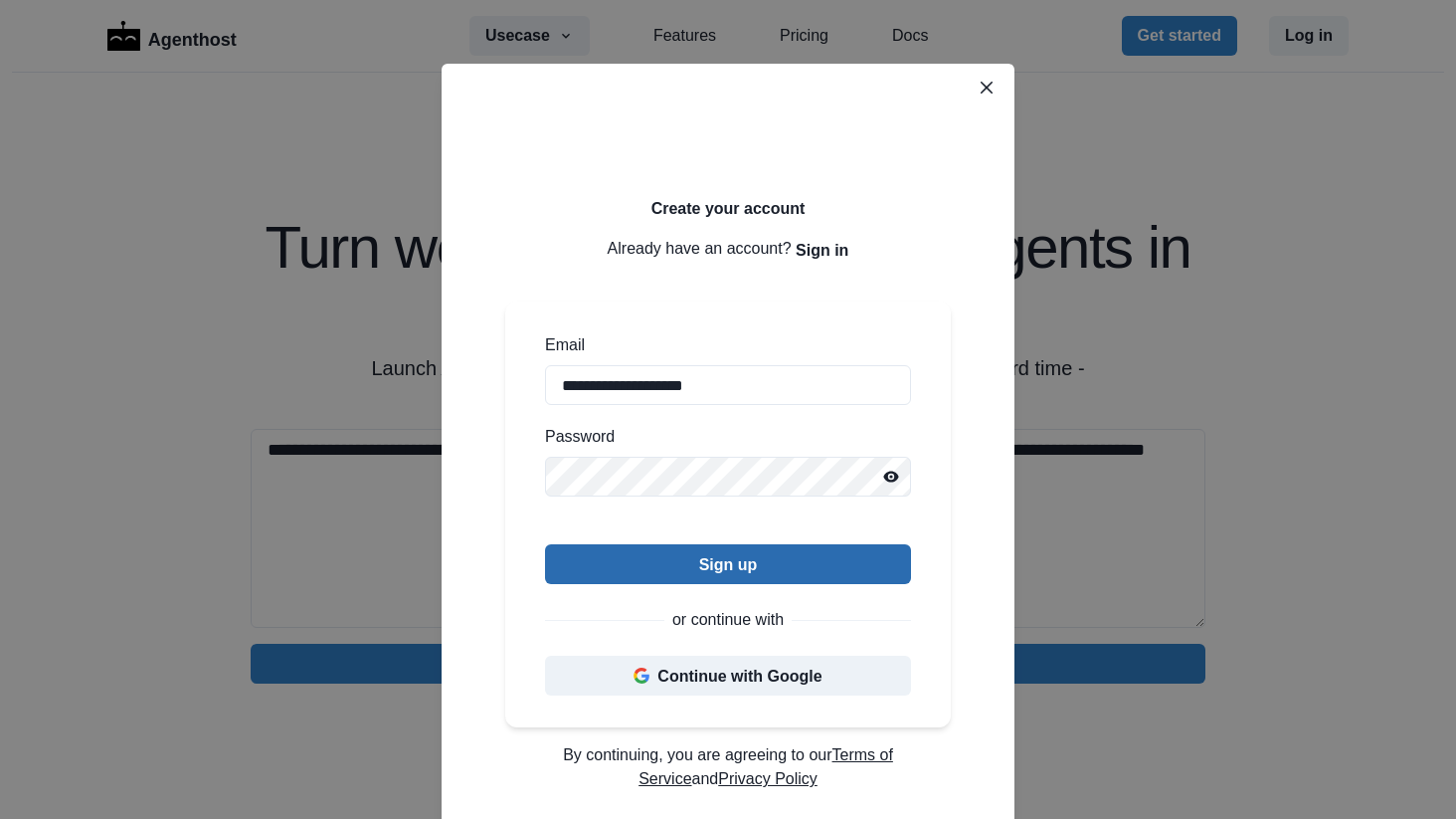 click on "Sign up" at bounding box center [728, 564] 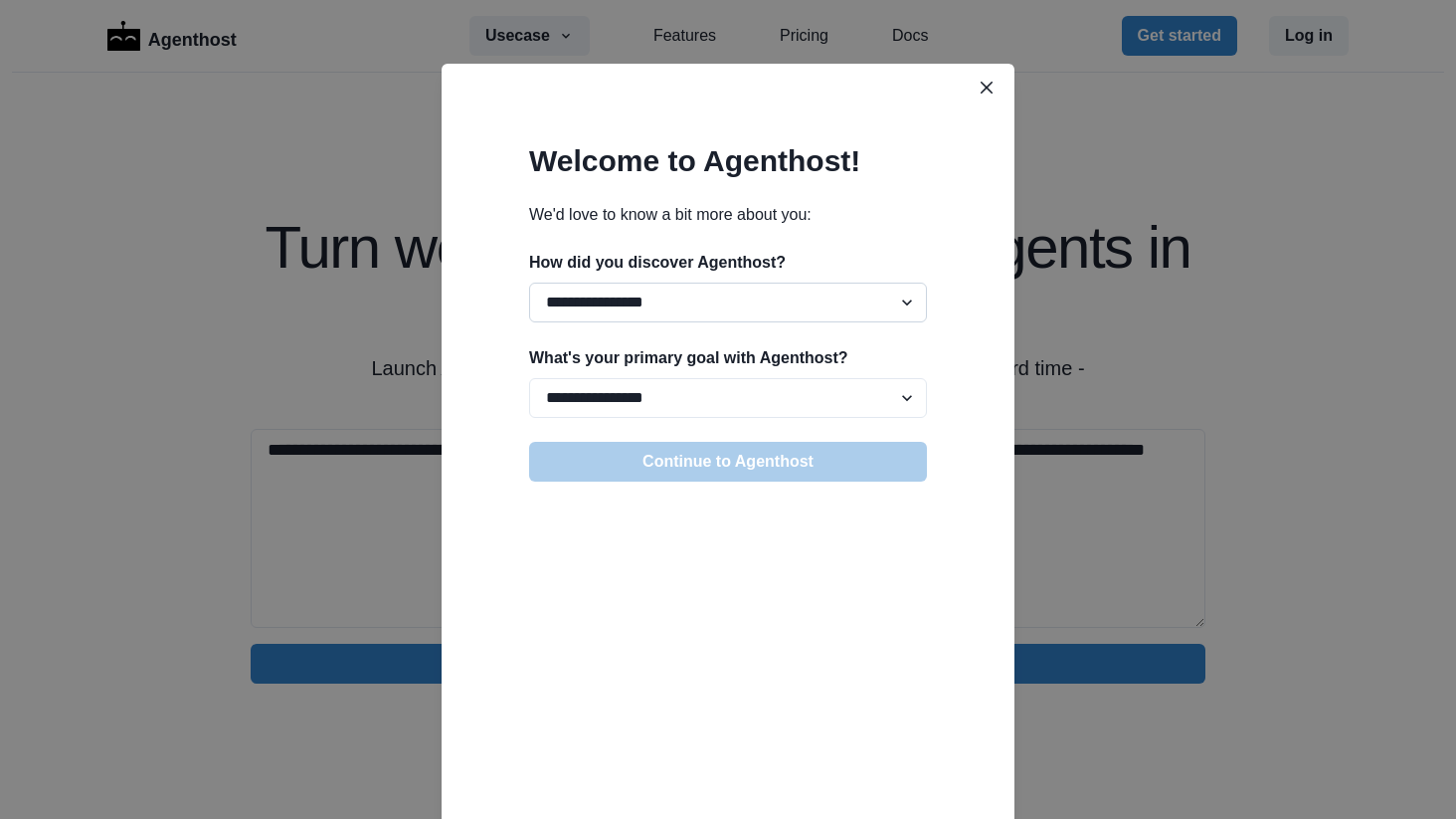click on "**********" at bounding box center [728, 303] 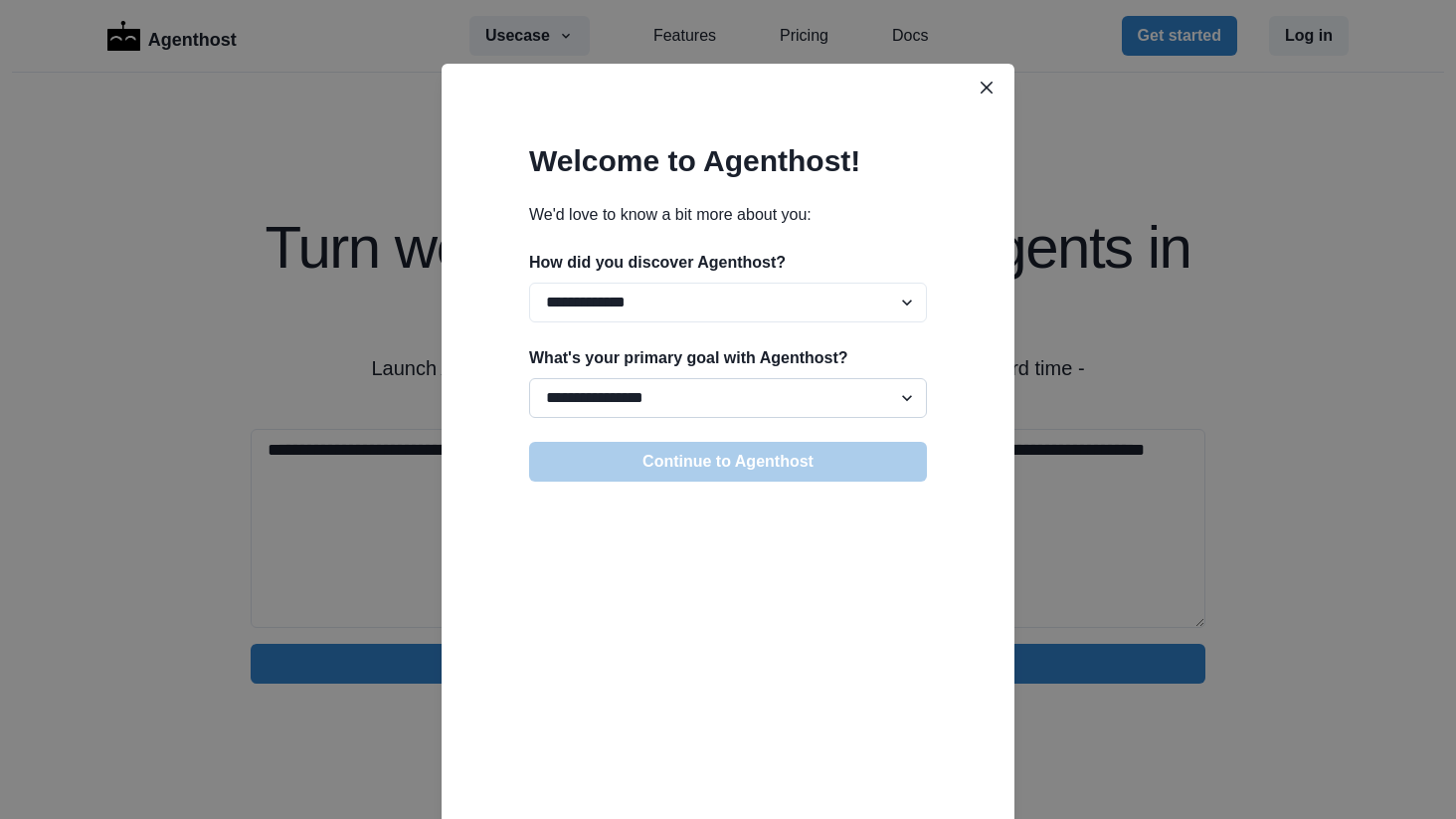 click on "**********" at bounding box center [728, 398] 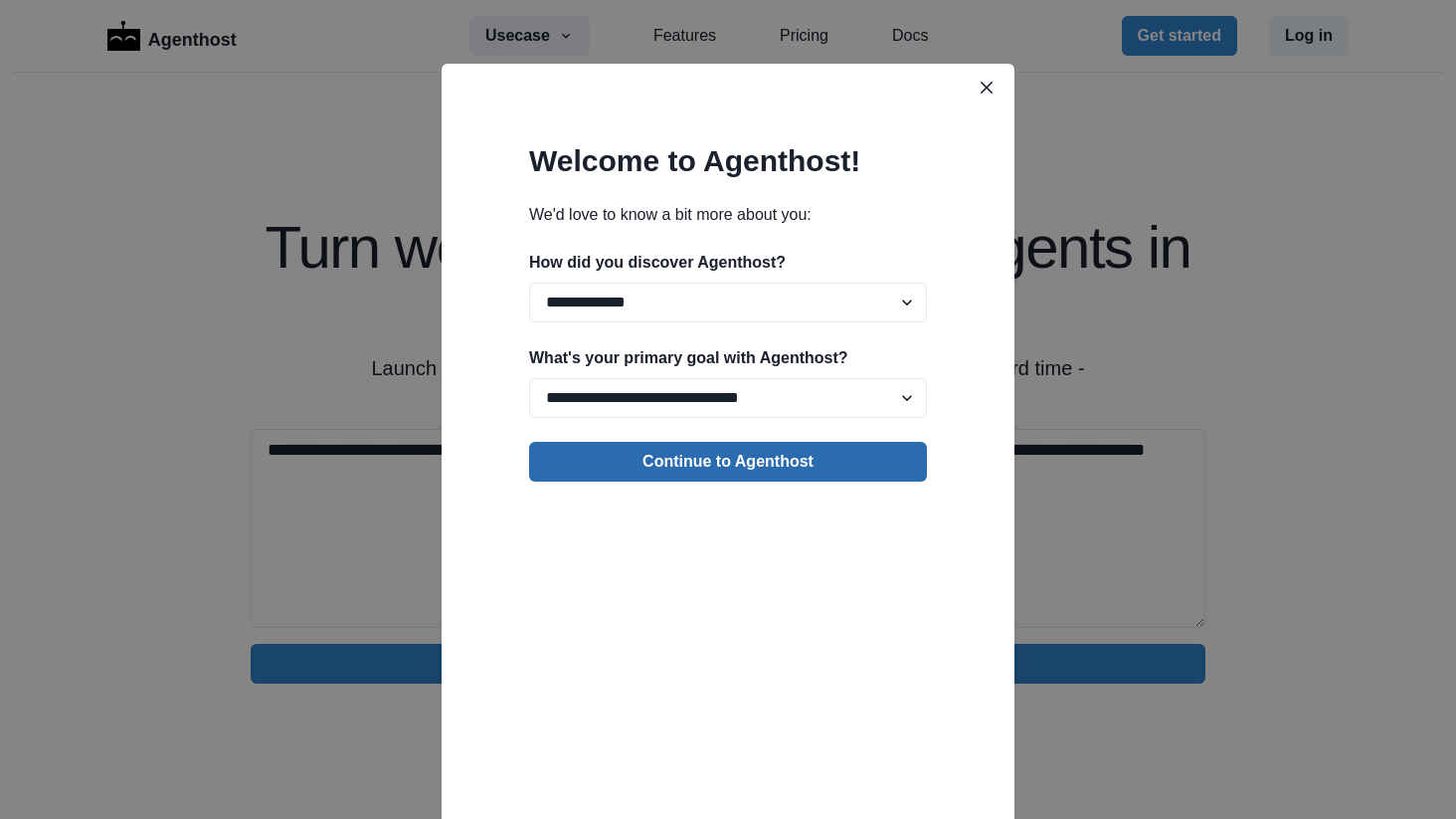 click on "Continue to Agenthost" at bounding box center [728, 462] 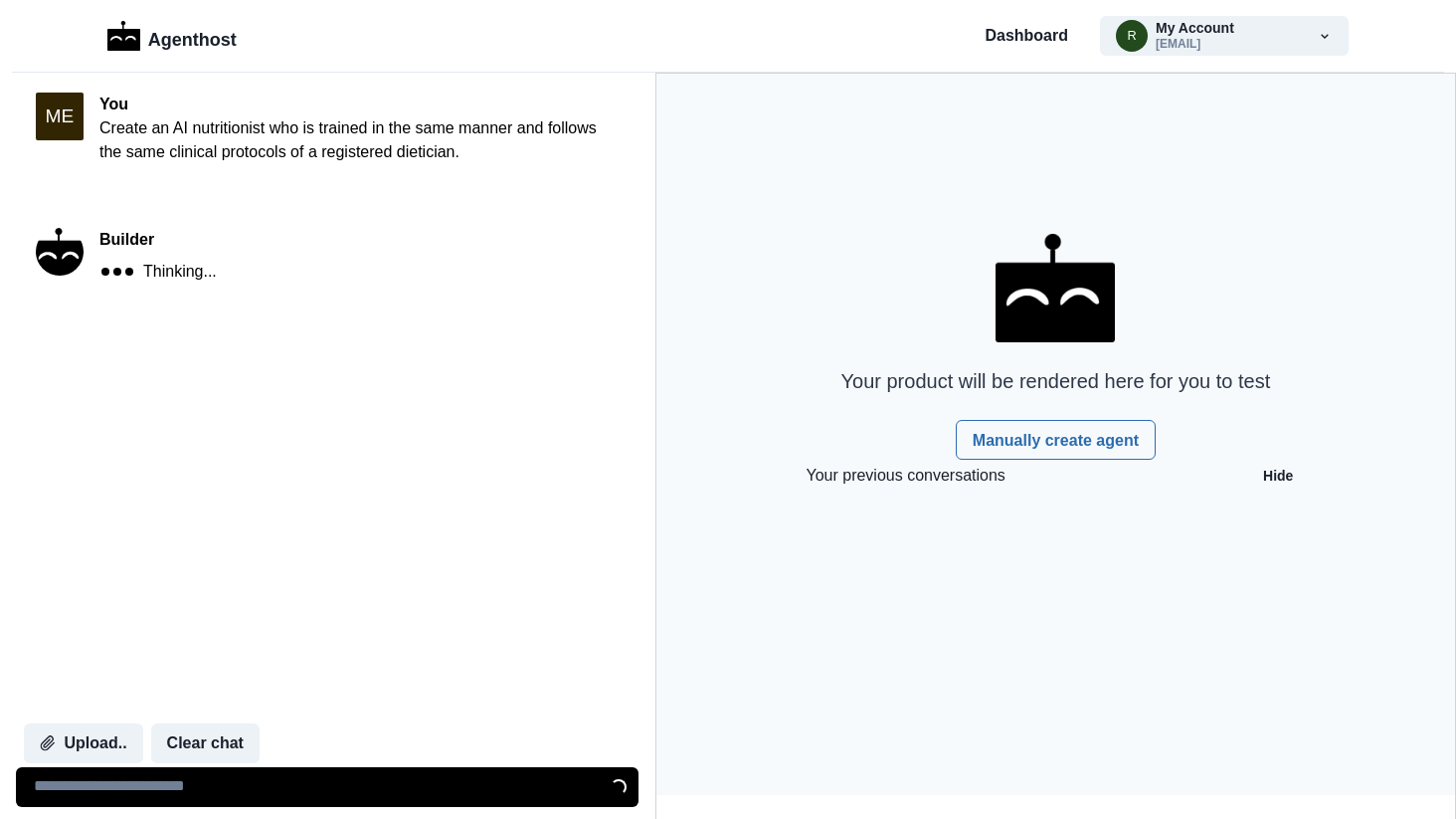 scroll, scrollTop: 0, scrollLeft: 0, axis: both 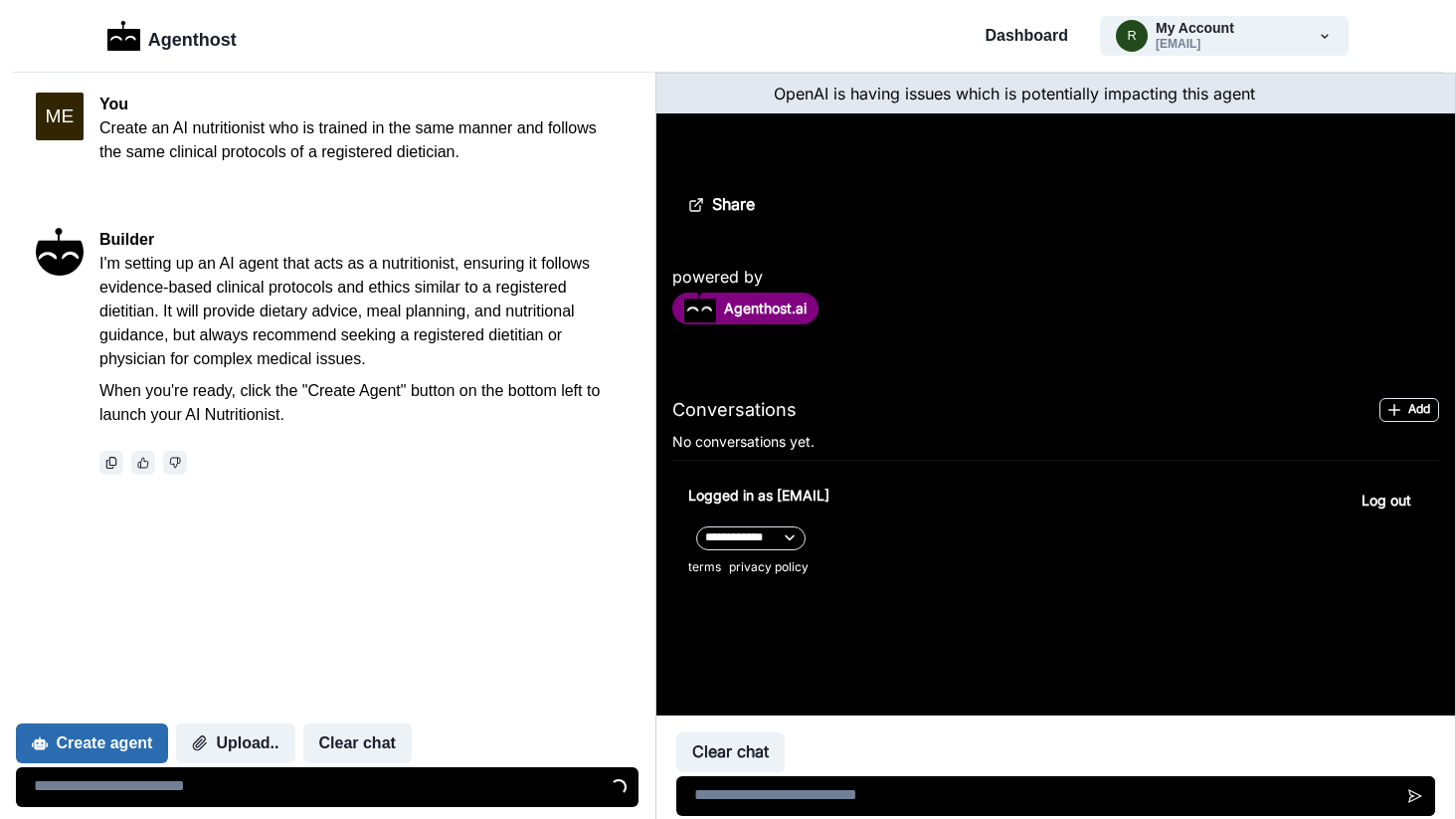 click on "Create agent" at bounding box center [91, 743] 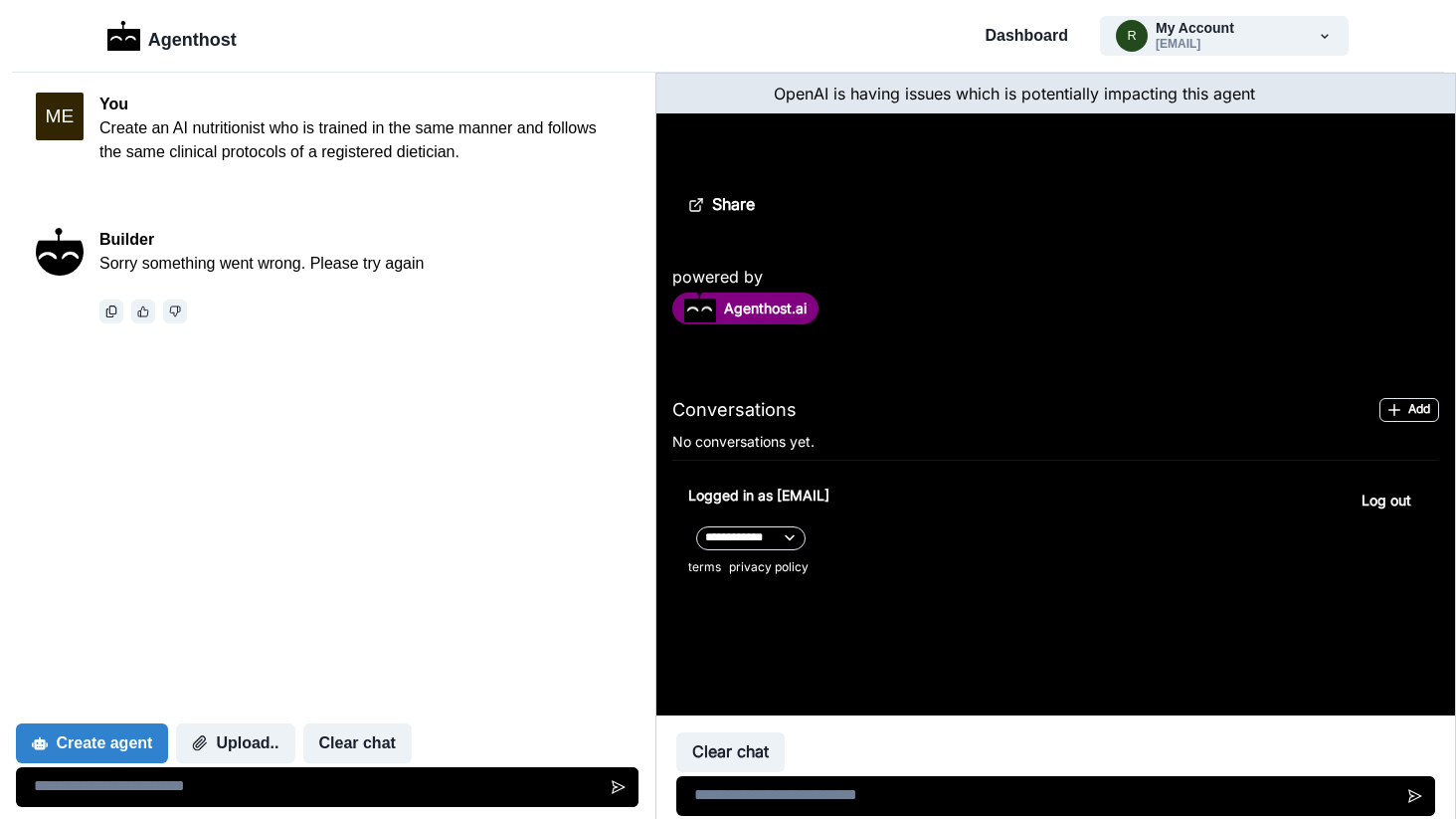click on "Okay" at bounding box center (18, 1302) 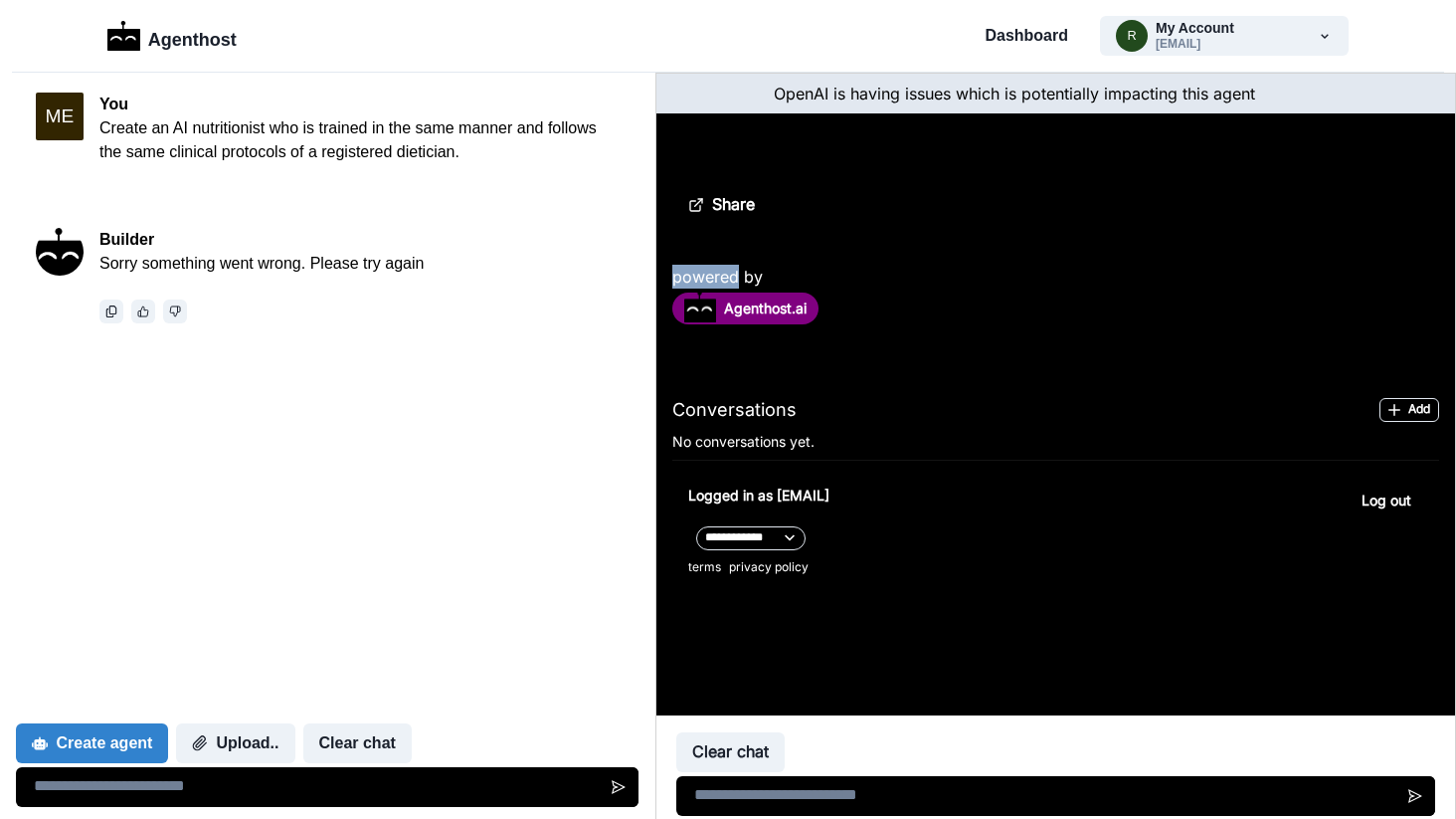 click on "**********" at bounding box center [1054, 414] 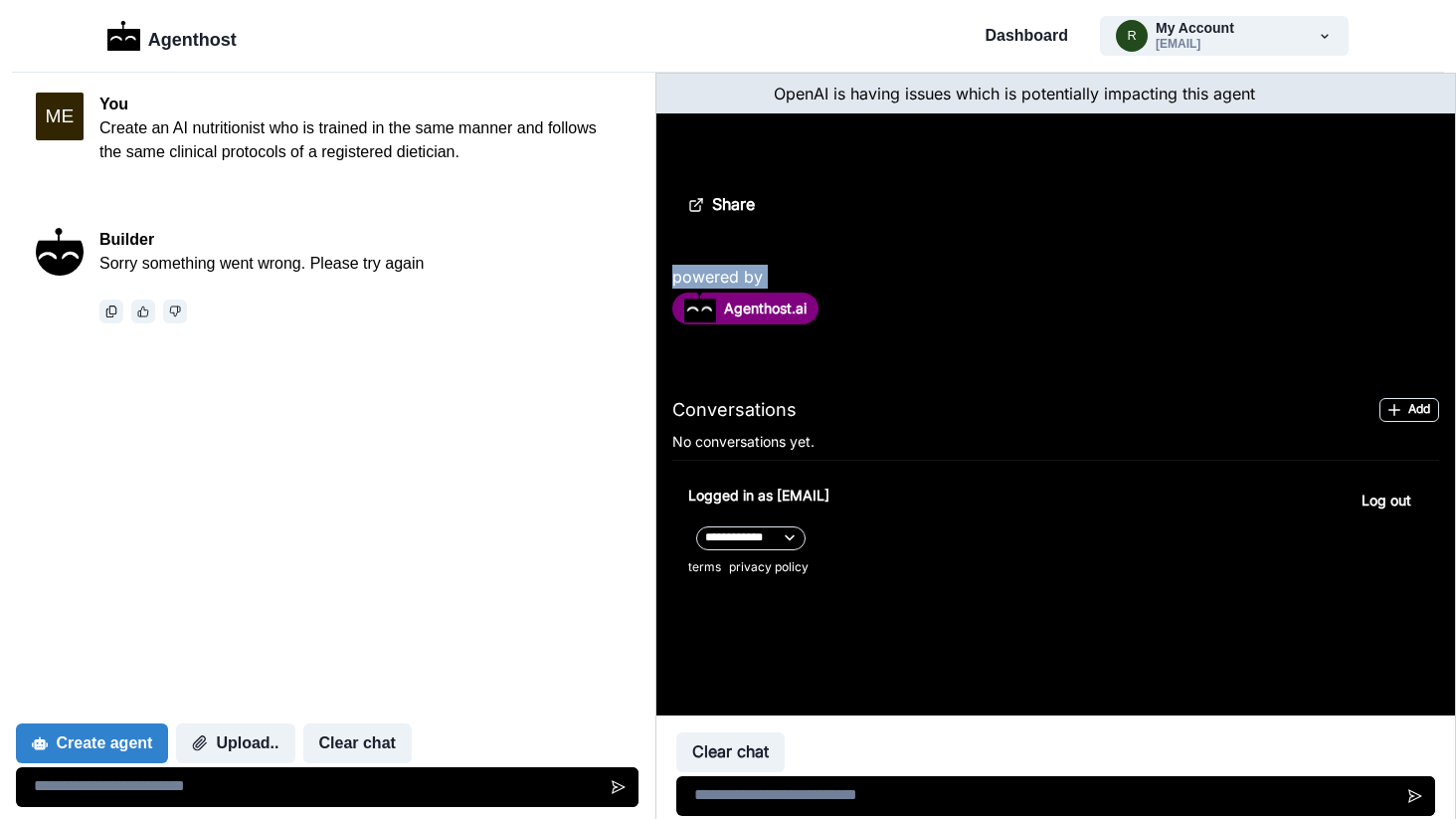 click on "**********" at bounding box center (1054, 414) 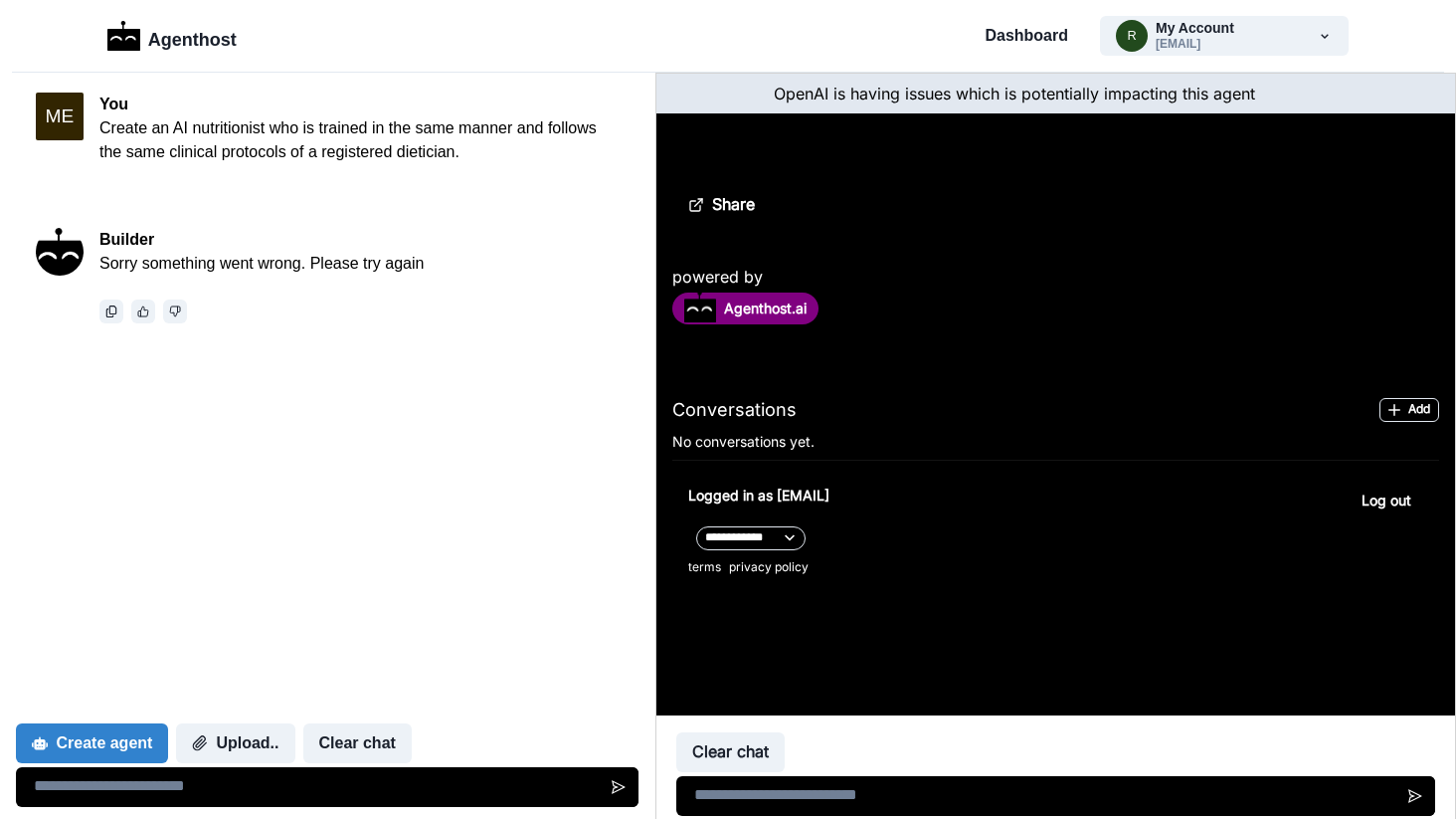 click on "**********" at bounding box center [1054, 414] 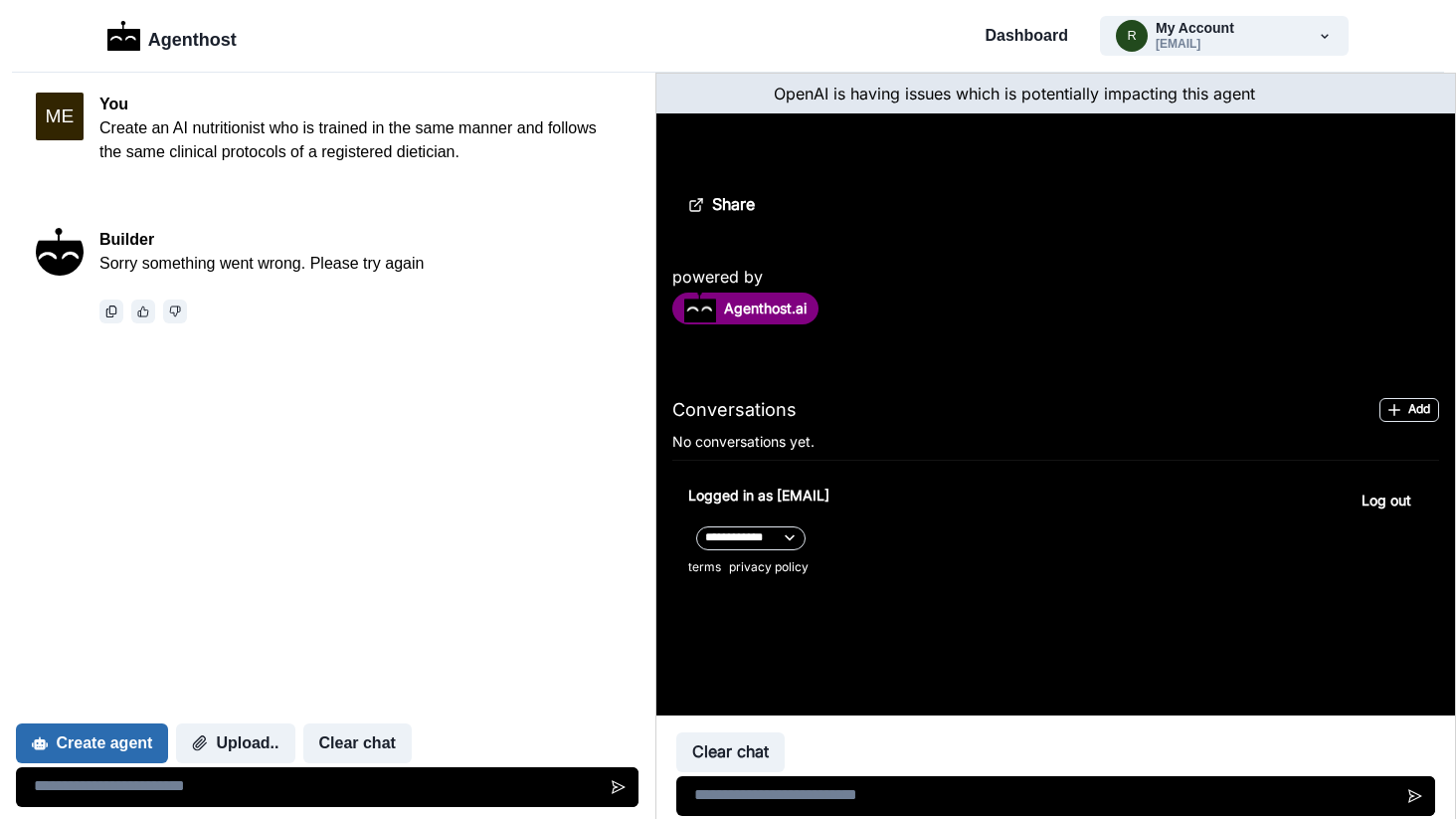 click on "Create agent" at bounding box center (91, 743) 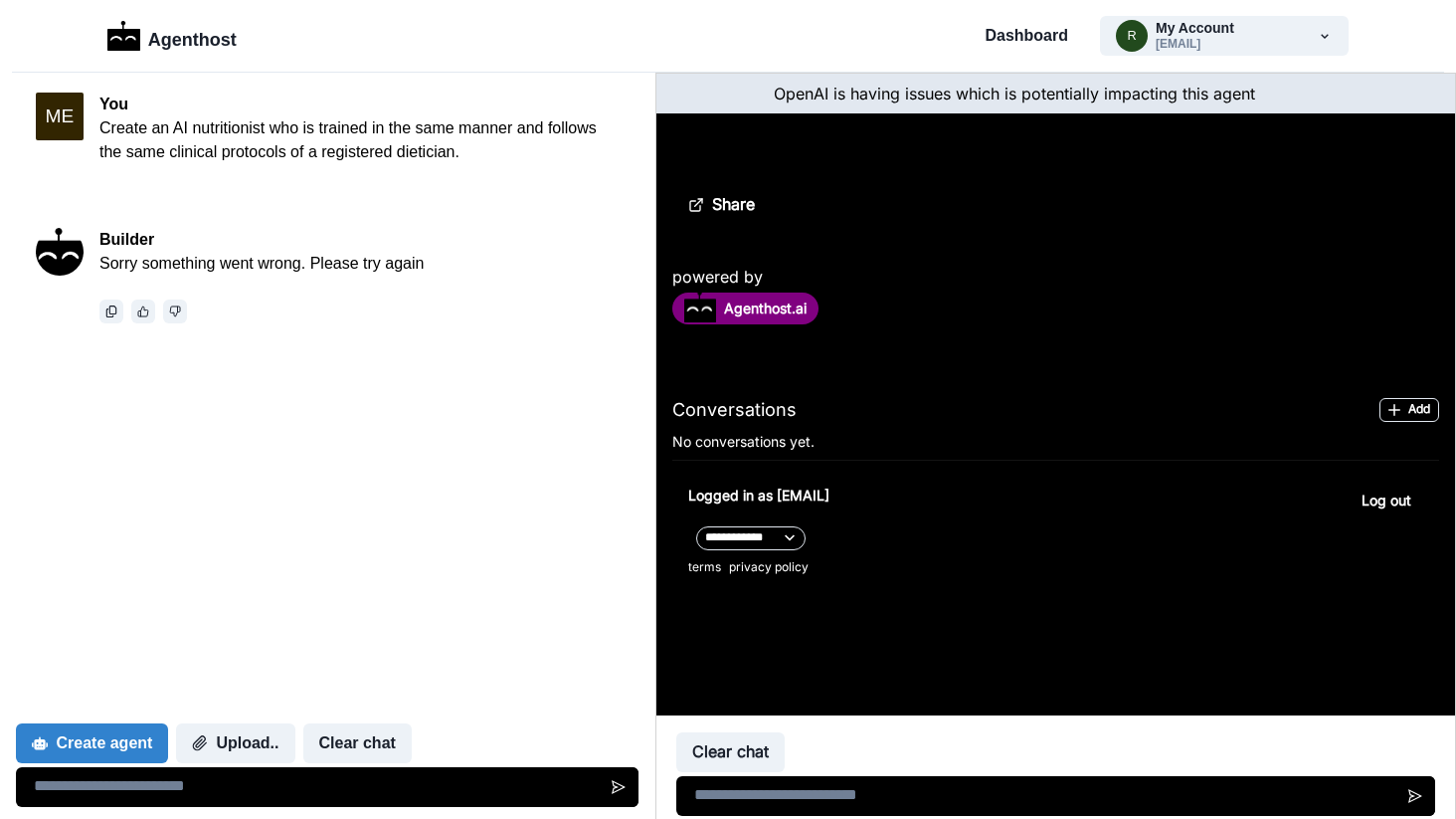 click on "Okay" at bounding box center (18, 1302) 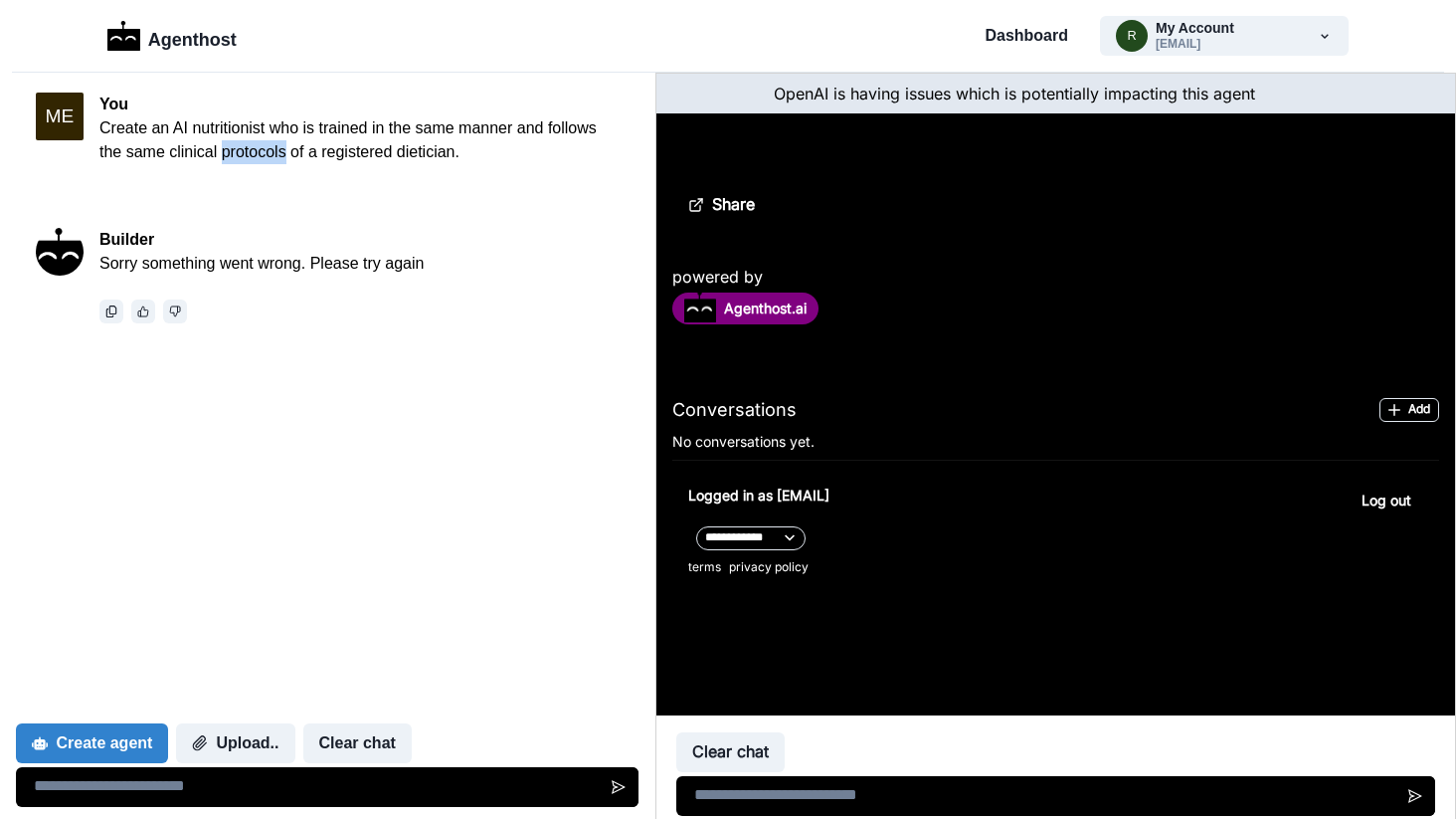 click on "Create an AI nutritionist who is trained in the same manner and follows the same clinical protocols of a registered dietician." at bounding box center (359, 140) 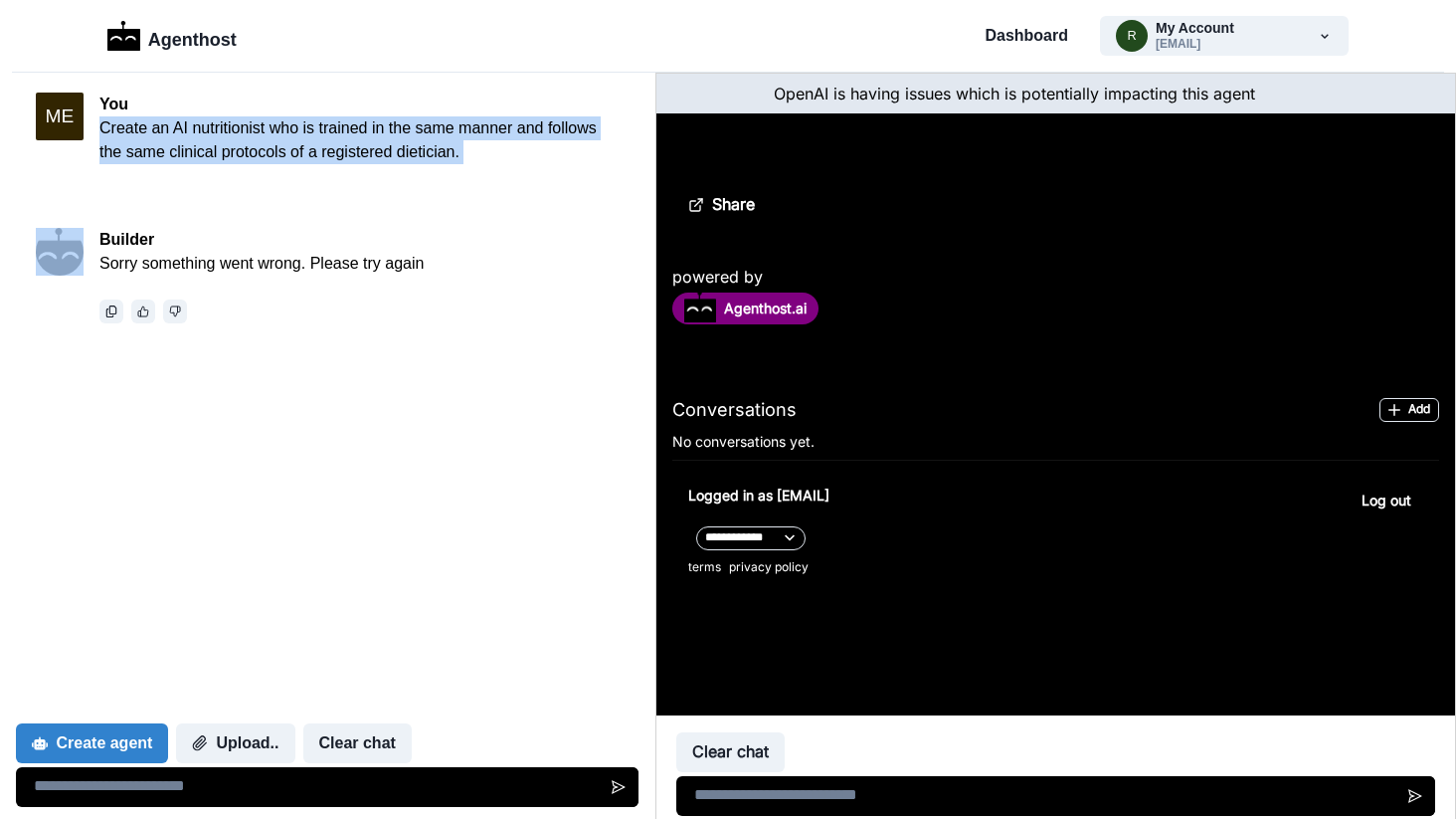 click on "Create an AI nutritionist who is trained in the same manner and follows the same clinical protocols of a registered dietician." at bounding box center (359, 140) 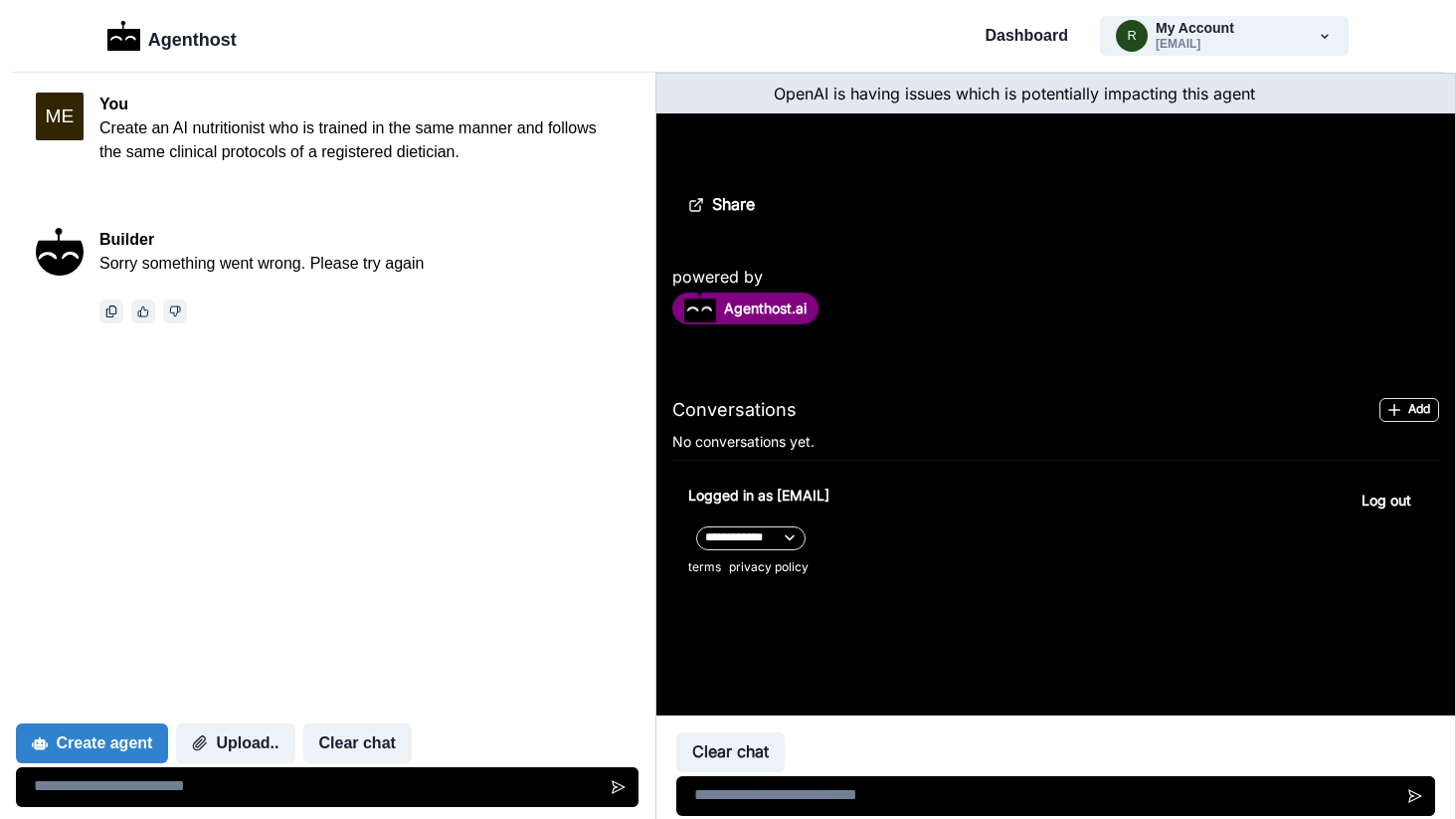 click at bounding box center (1054, 796) 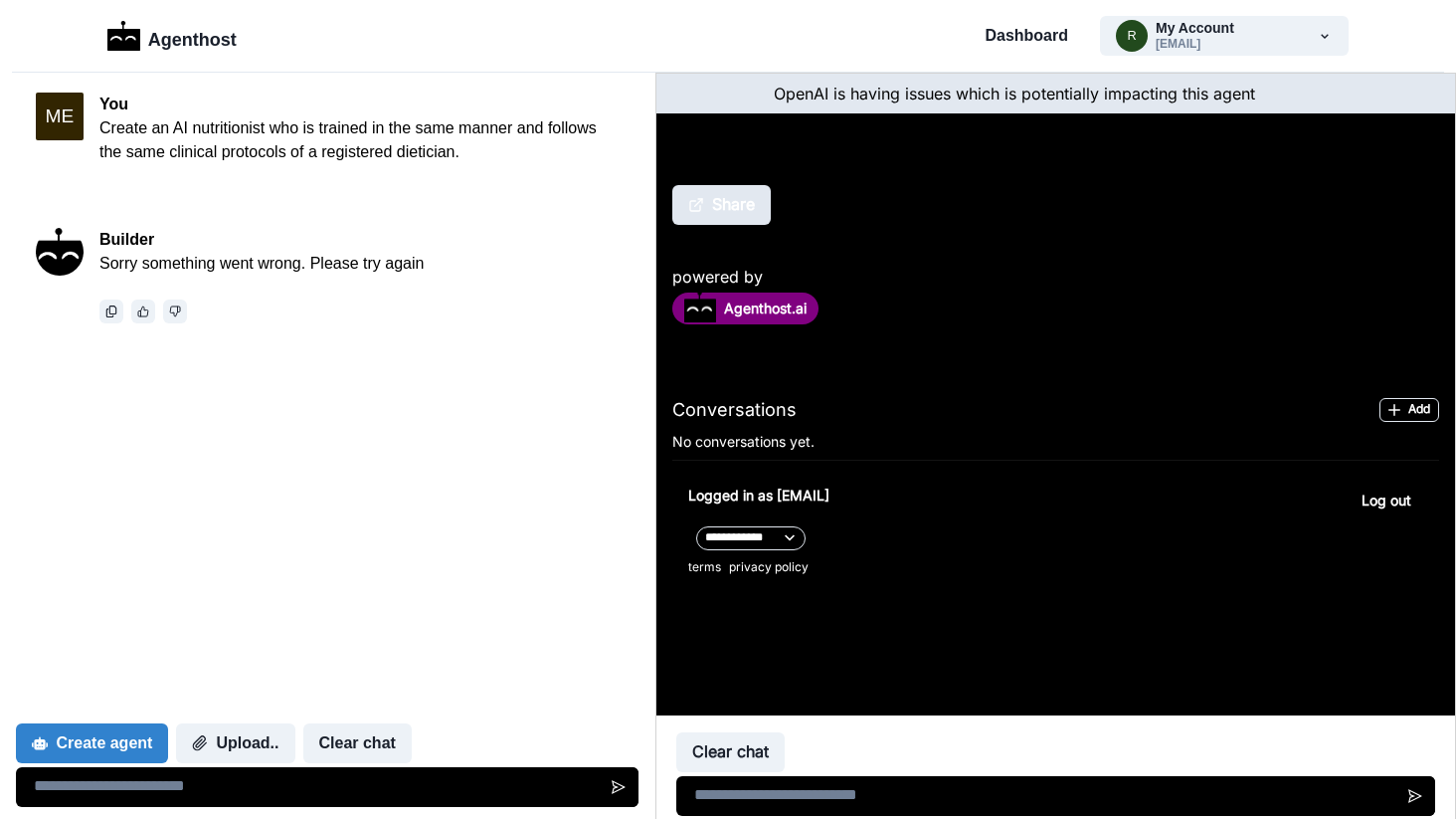 click on "Share" at bounding box center [720, 205] 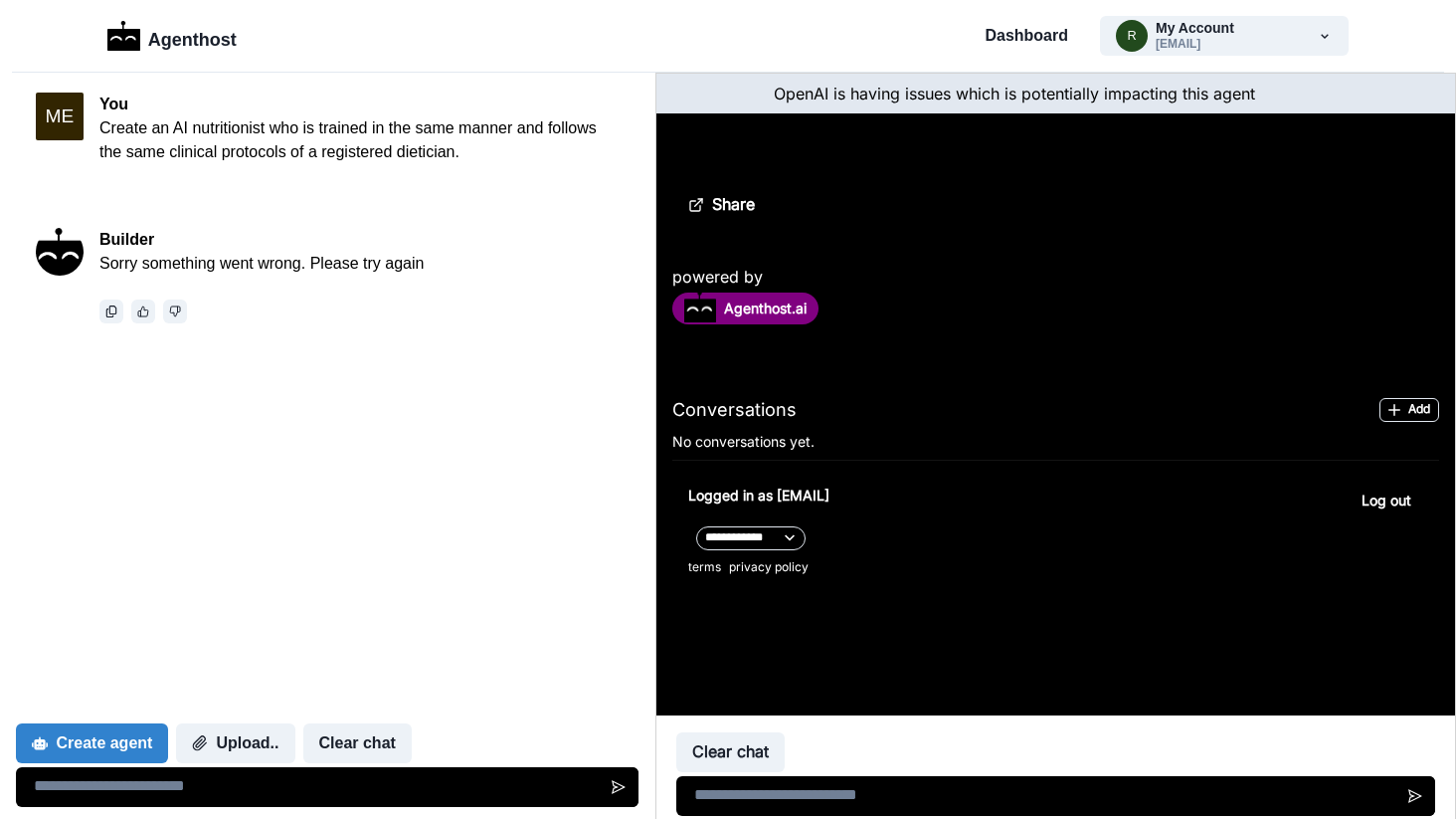 click 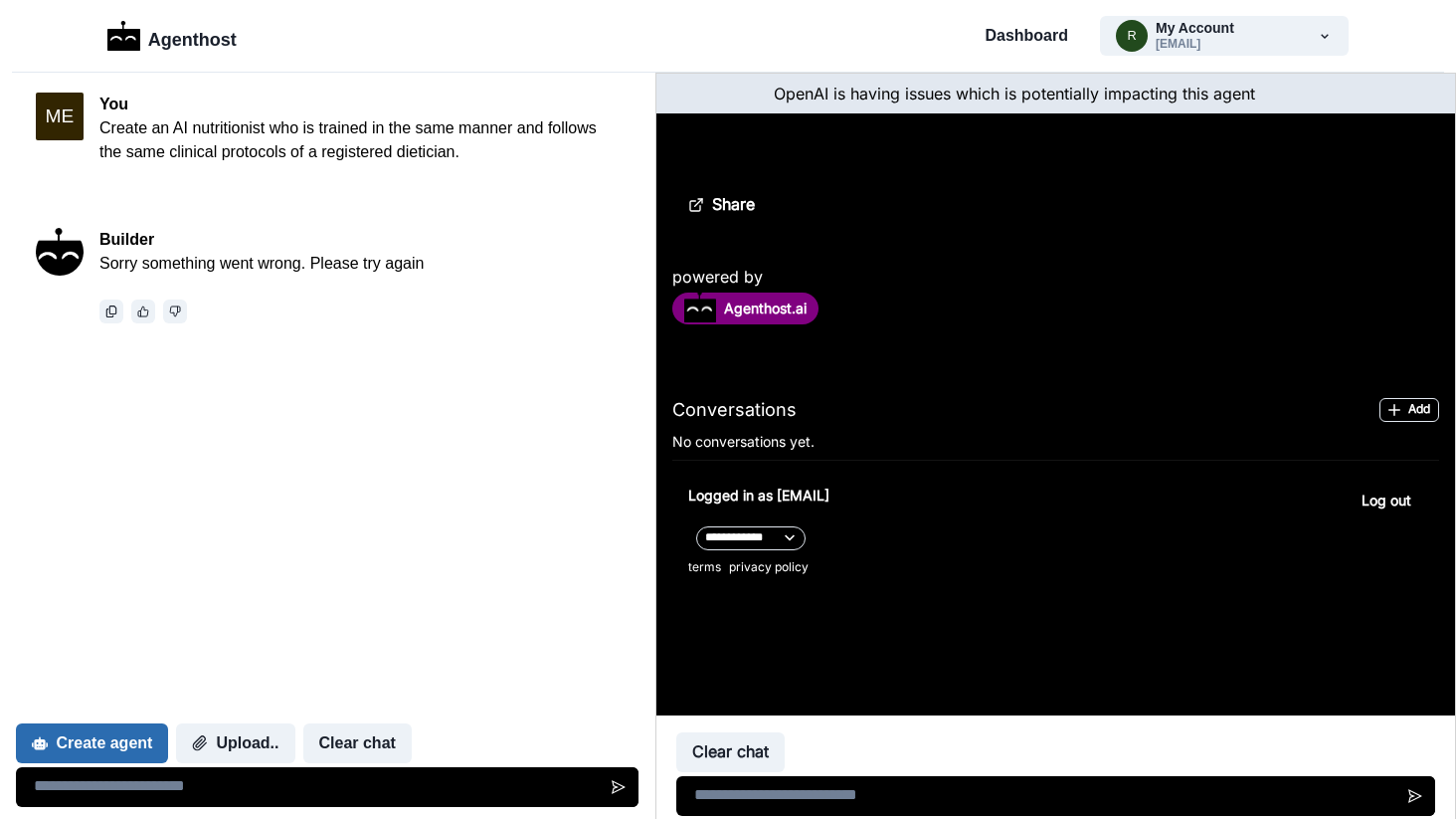click on "Create agent" at bounding box center (91, 743) 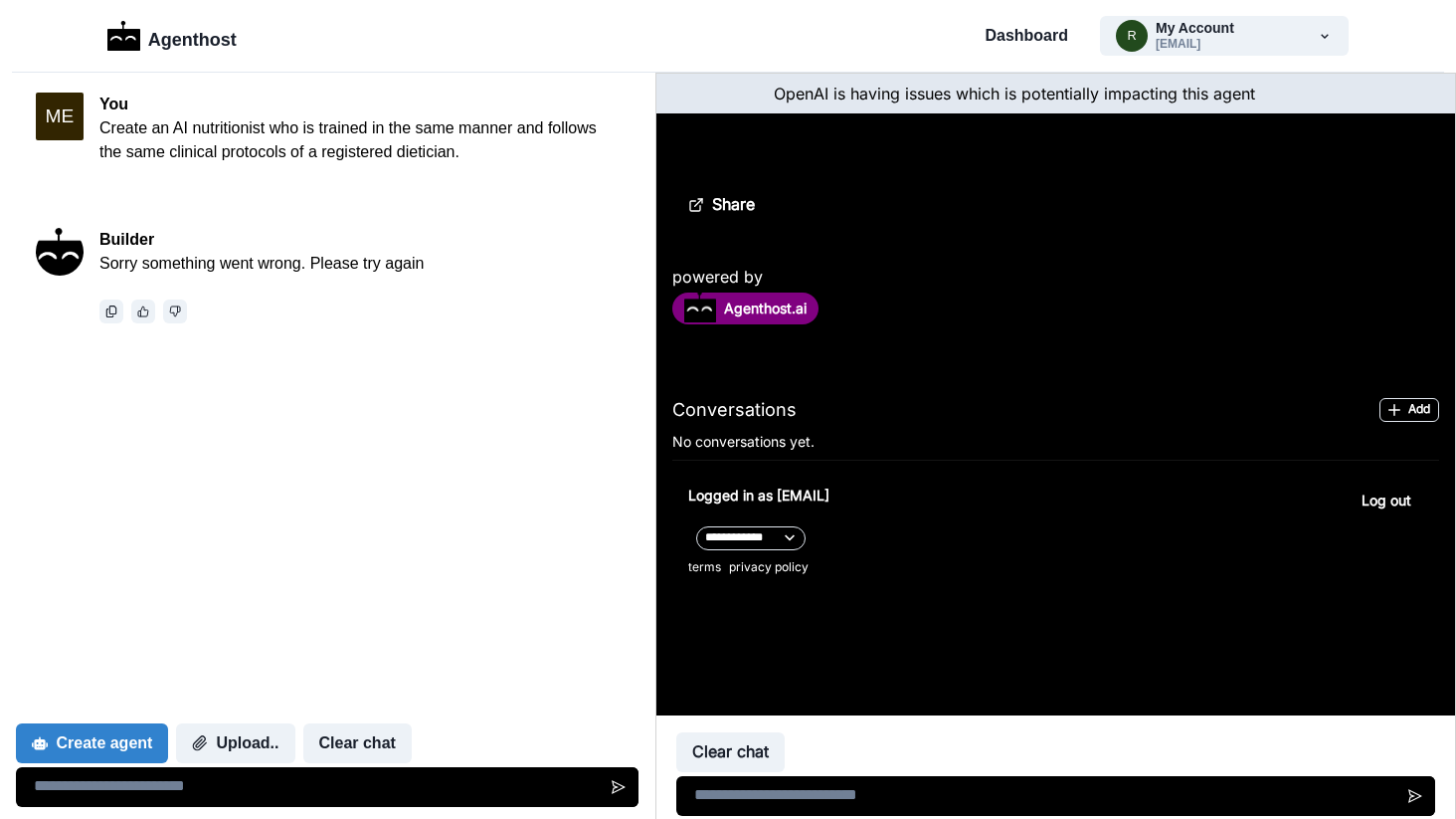 click 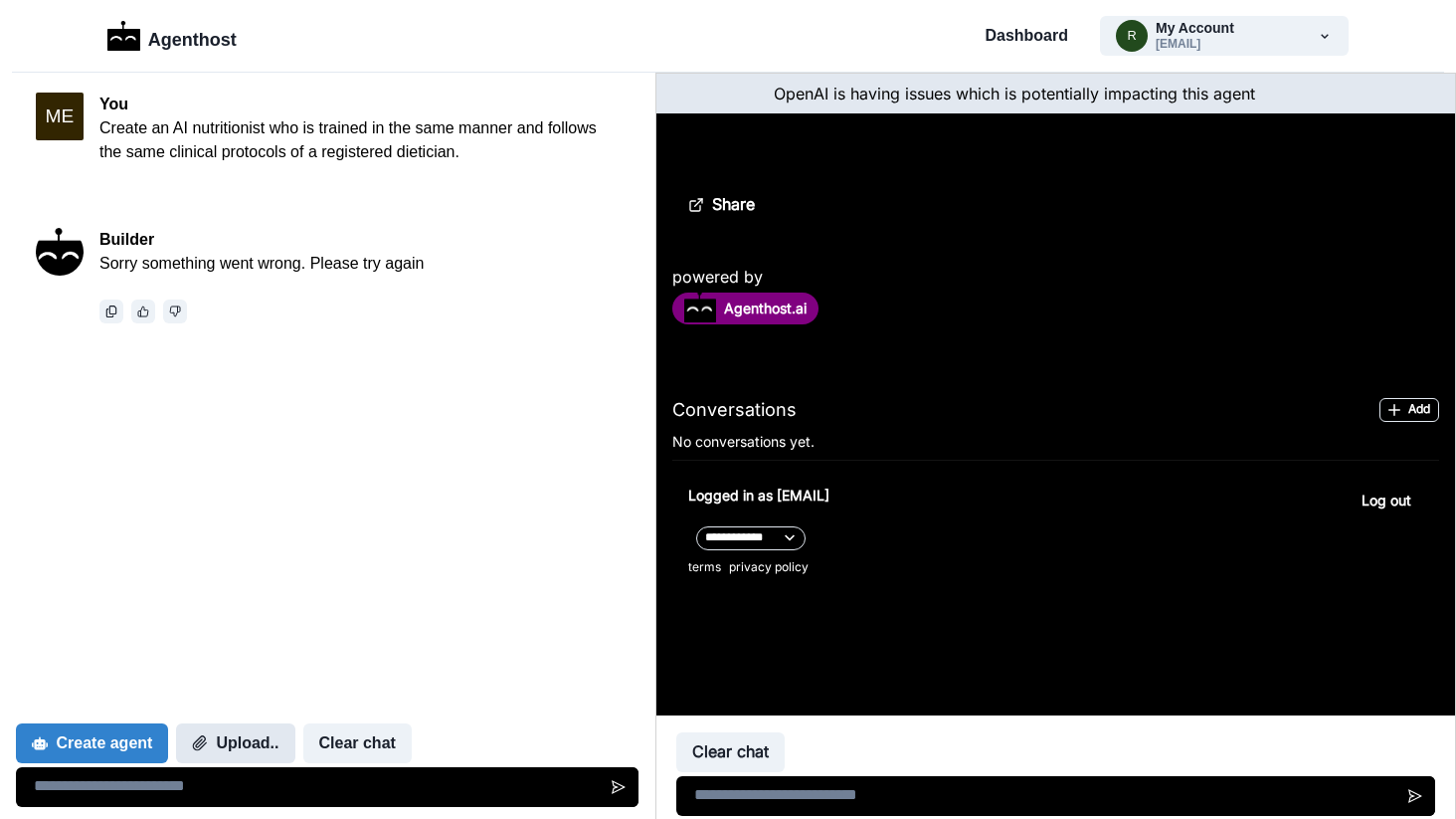 click on "Upload.." at bounding box center [235, 743] 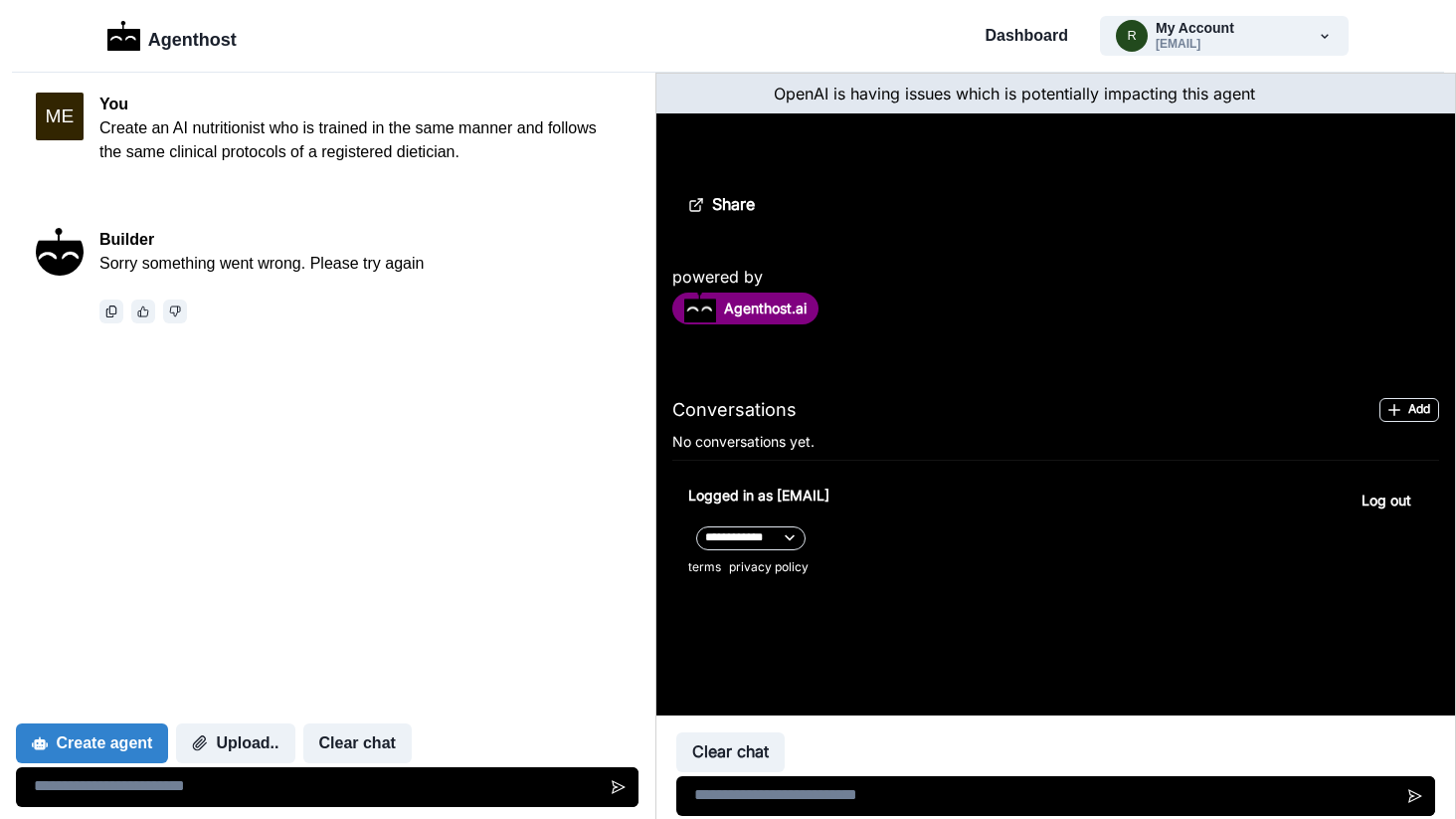 click on "Create an AI nutritionist who is trained in the same manner and follows the same clinical protocols of a registered dietician." at bounding box center (359, 140) 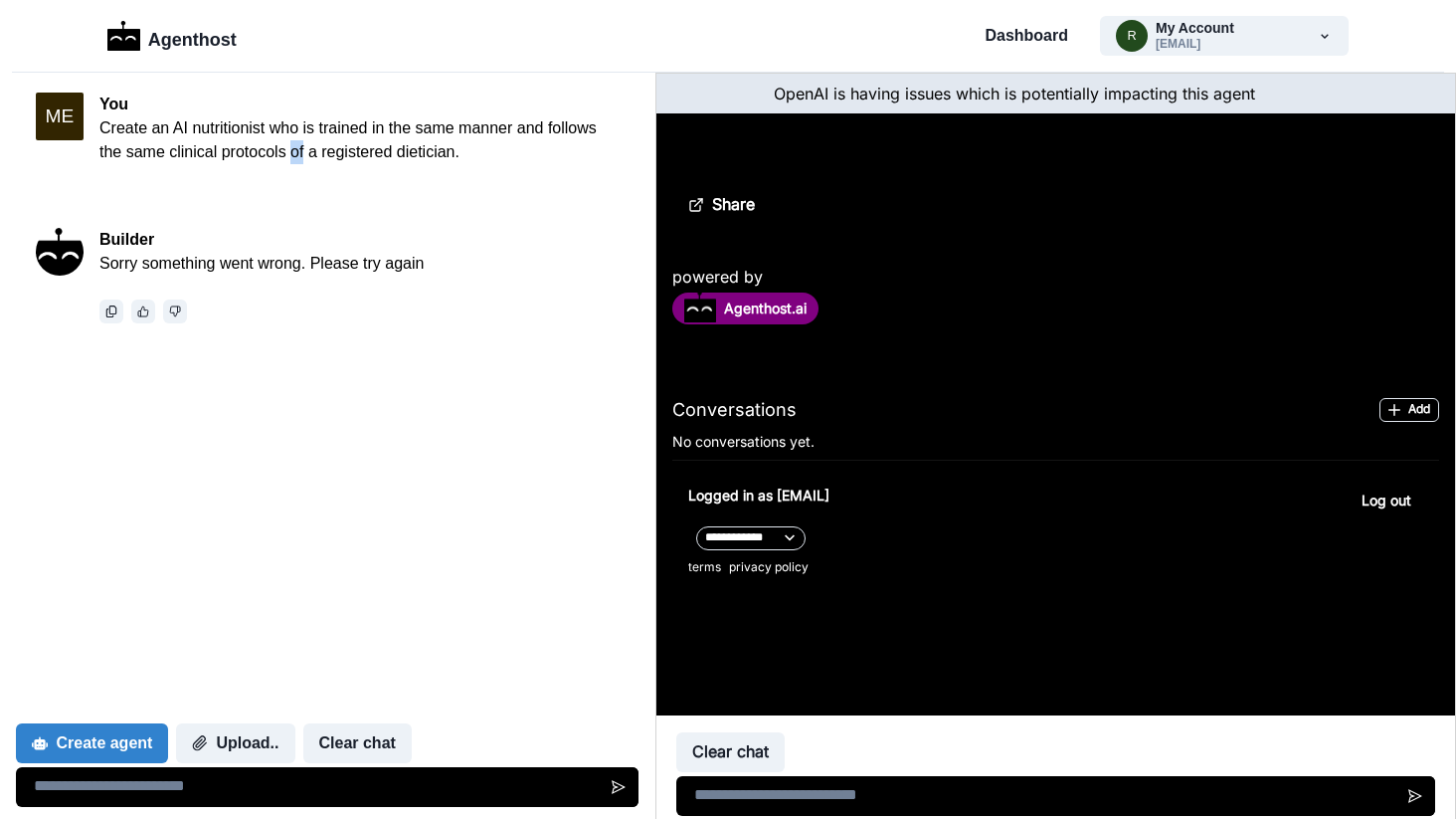 click on "Create an AI nutritionist who is trained in the same manner and follows the same clinical protocols of a registered dietician." at bounding box center (359, 140) 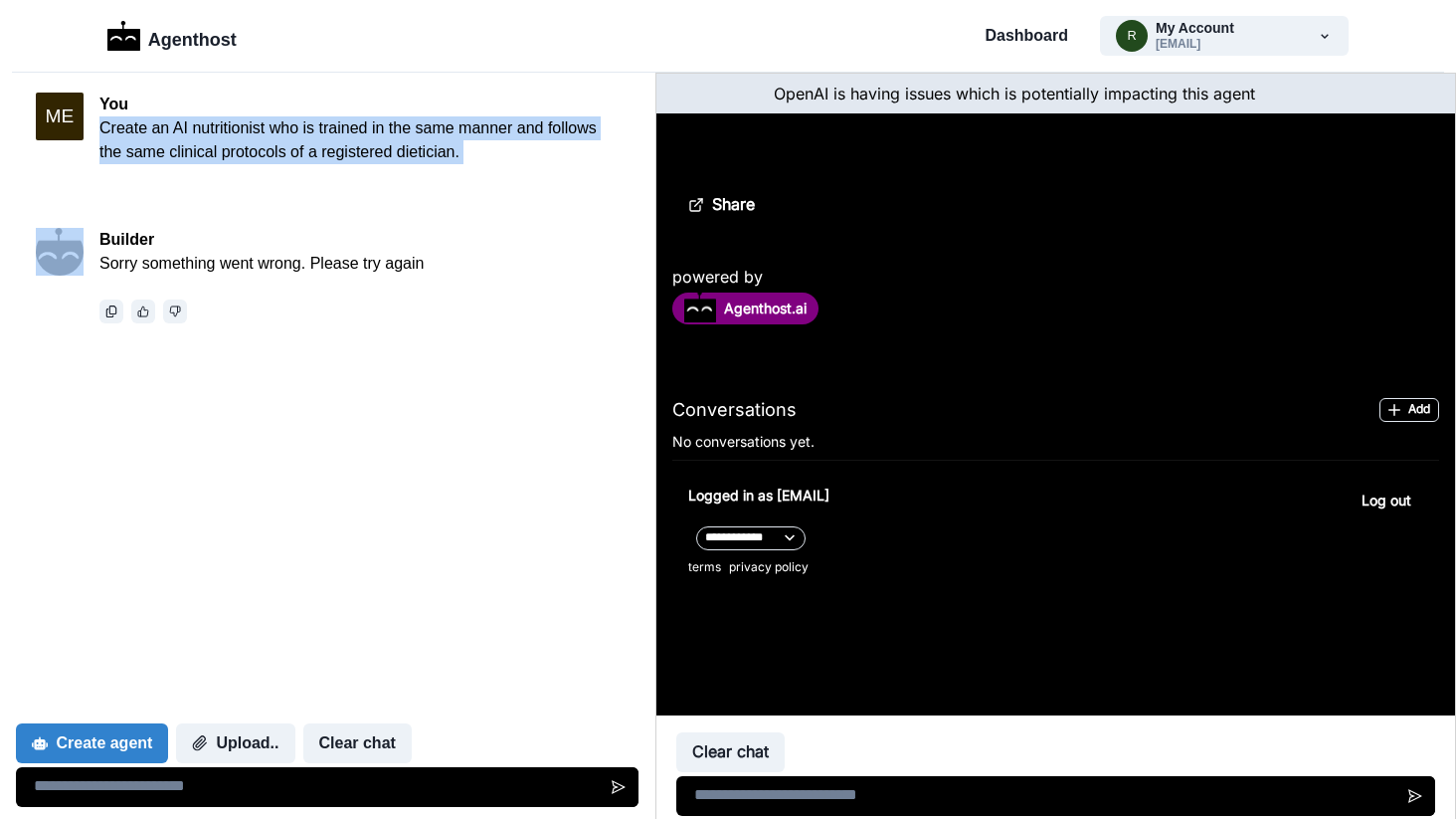 click on "Create an AI nutritionist who is trained in the same manner and follows the same clinical protocols of a registered dietician." at bounding box center [359, 140] 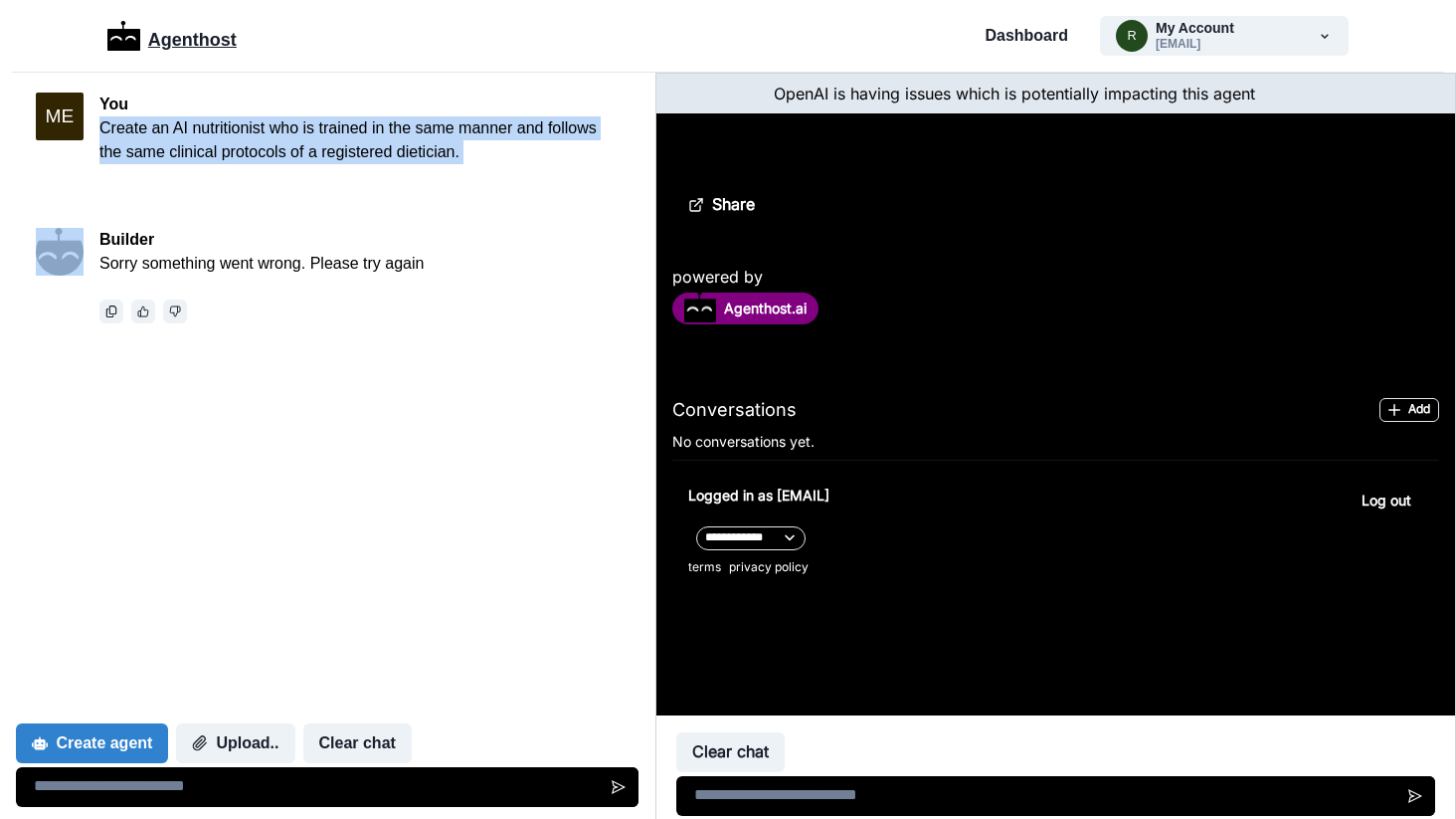 click on "Agenthost" at bounding box center (192, 36) 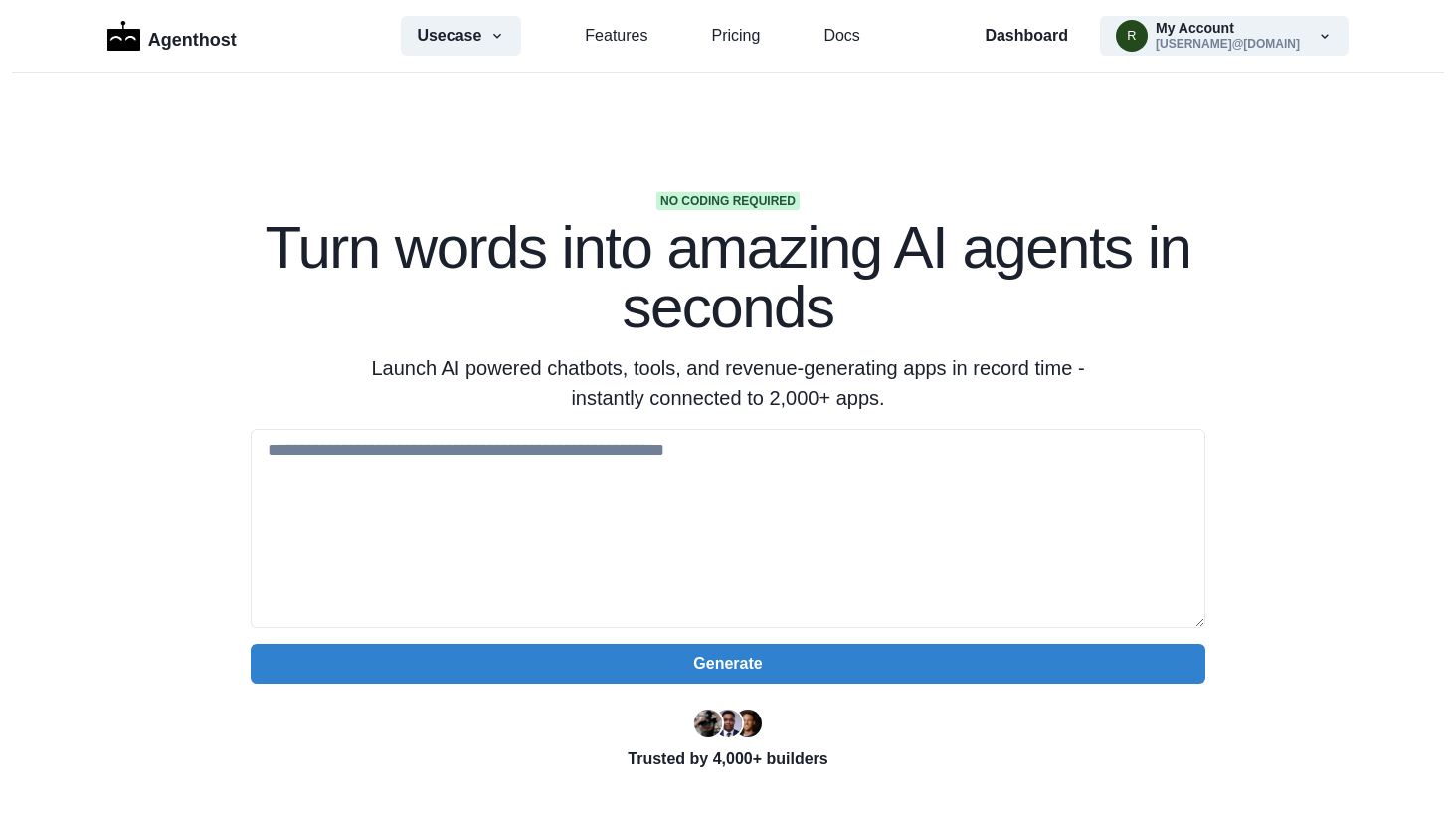 scroll, scrollTop: 0, scrollLeft: 0, axis: both 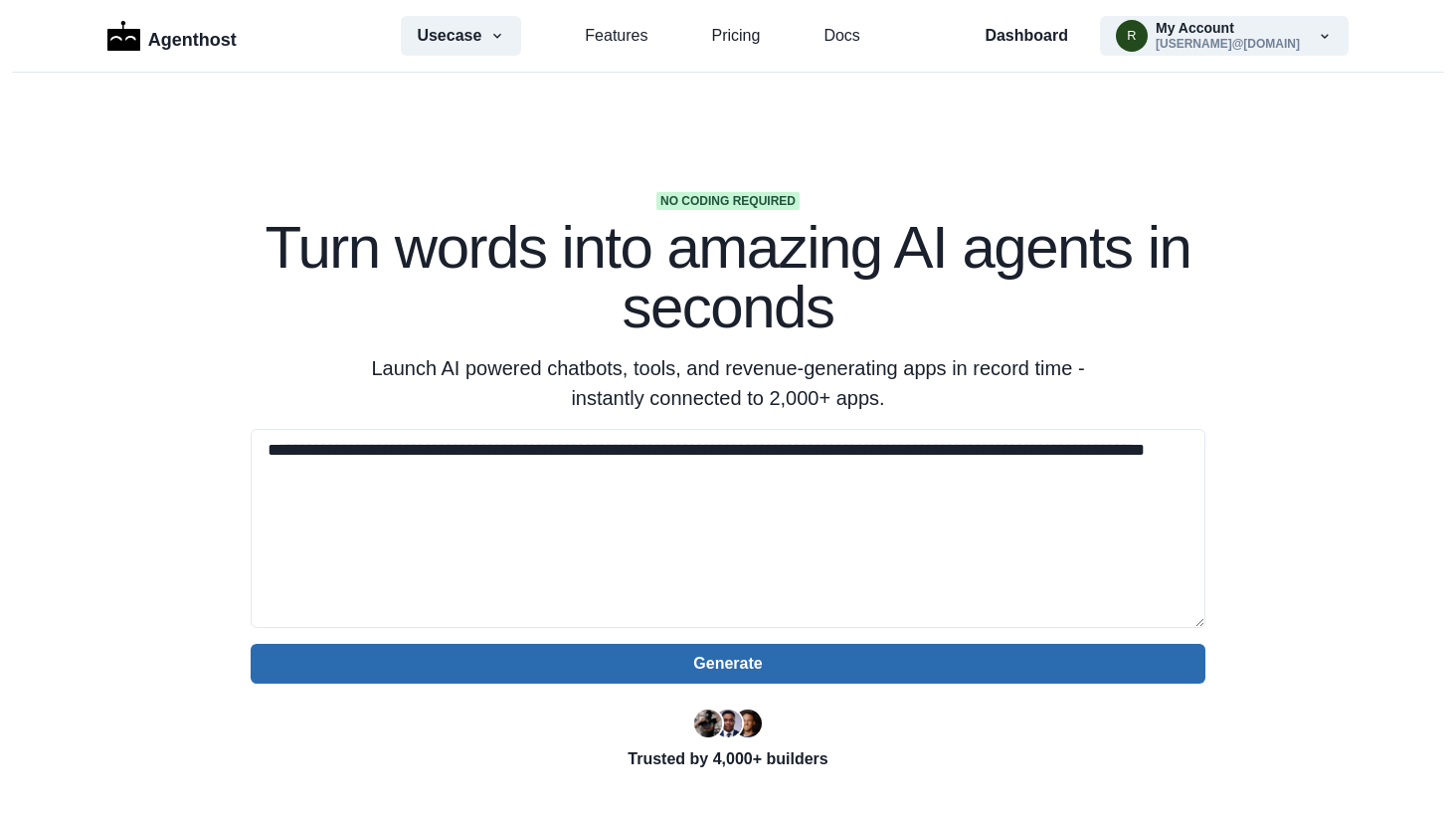 type on "**********" 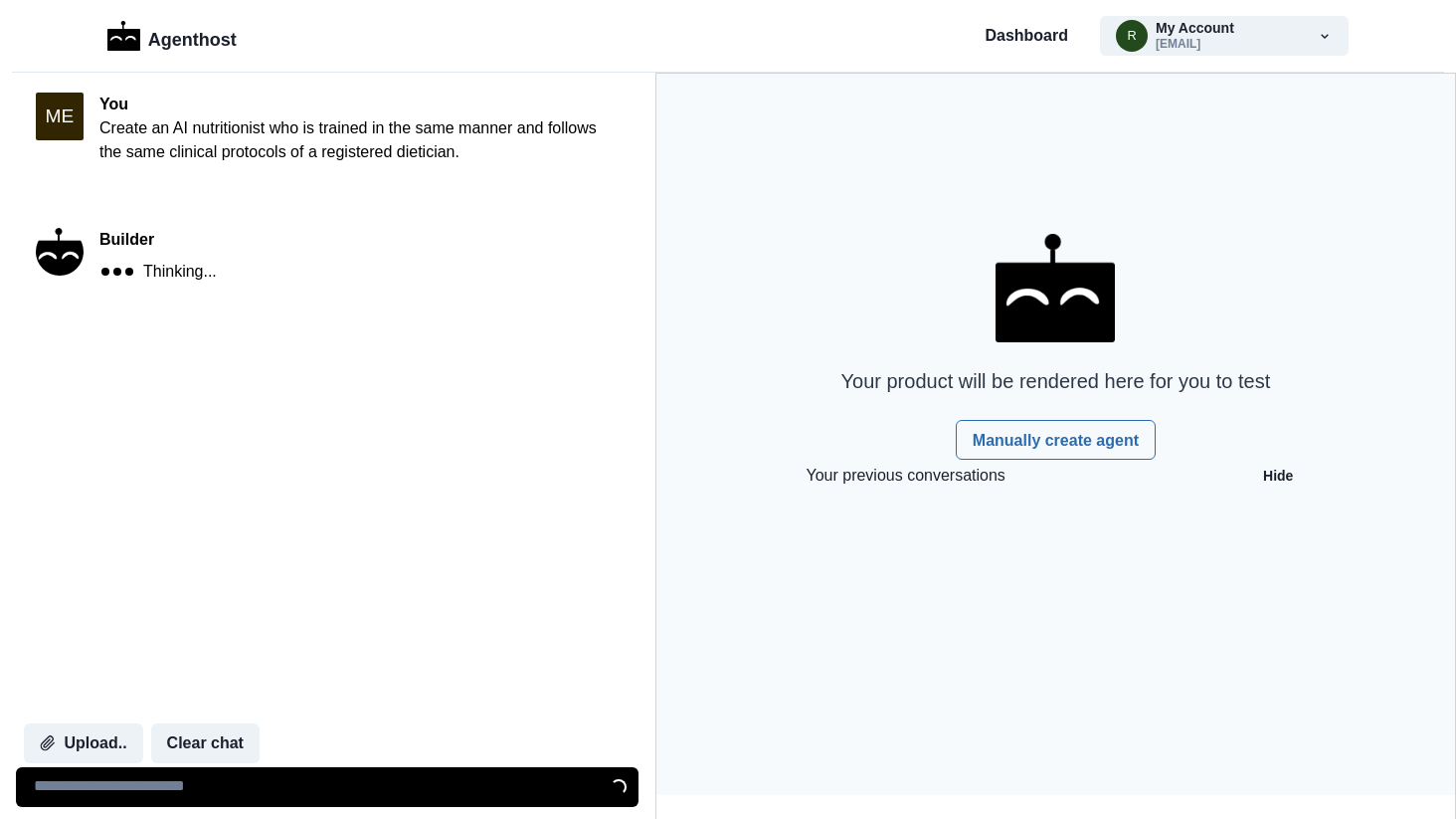scroll, scrollTop: 0, scrollLeft: 0, axis: both 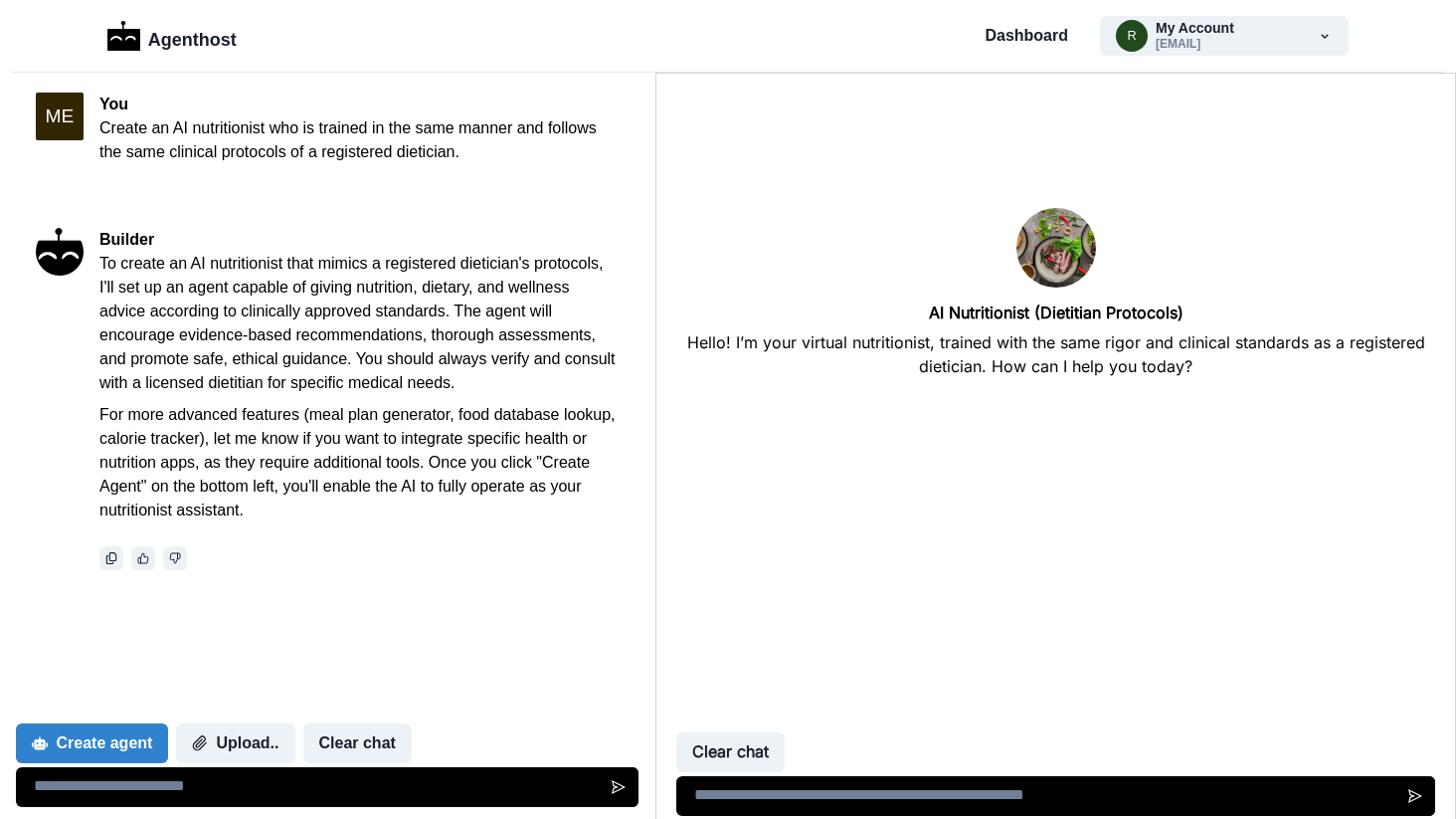 click at bounding box center [1054, 796] 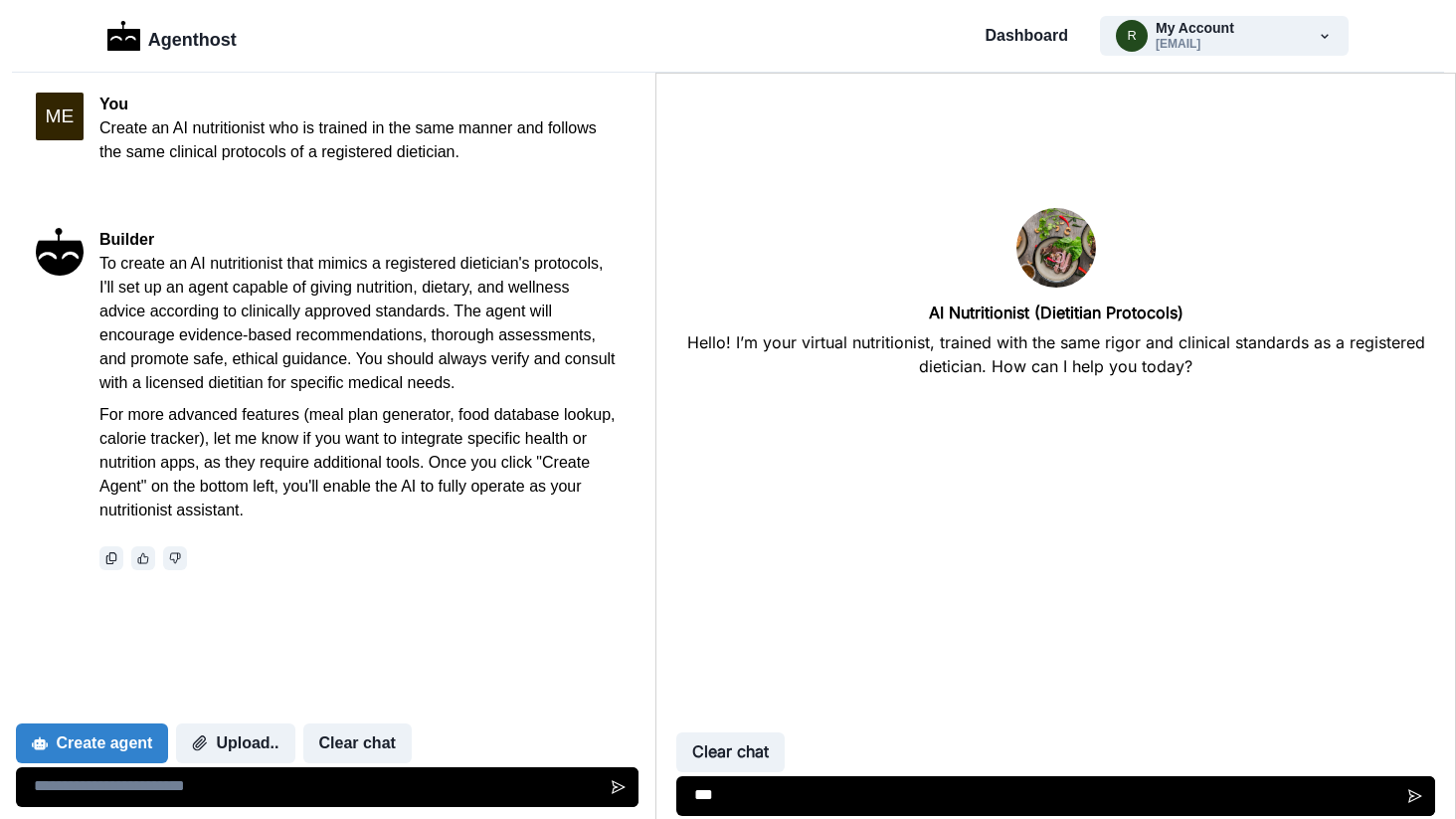 type on "***" 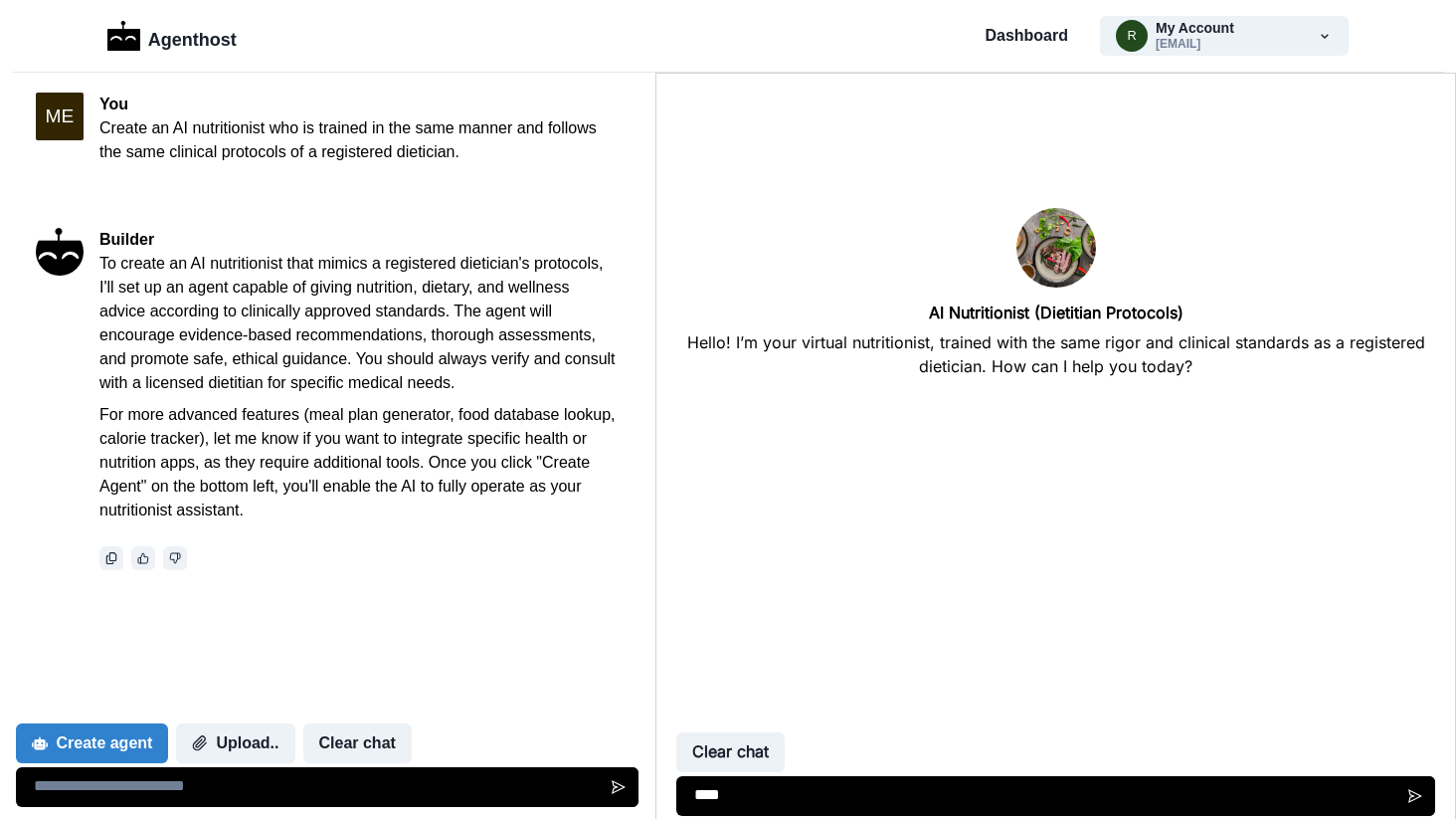 type 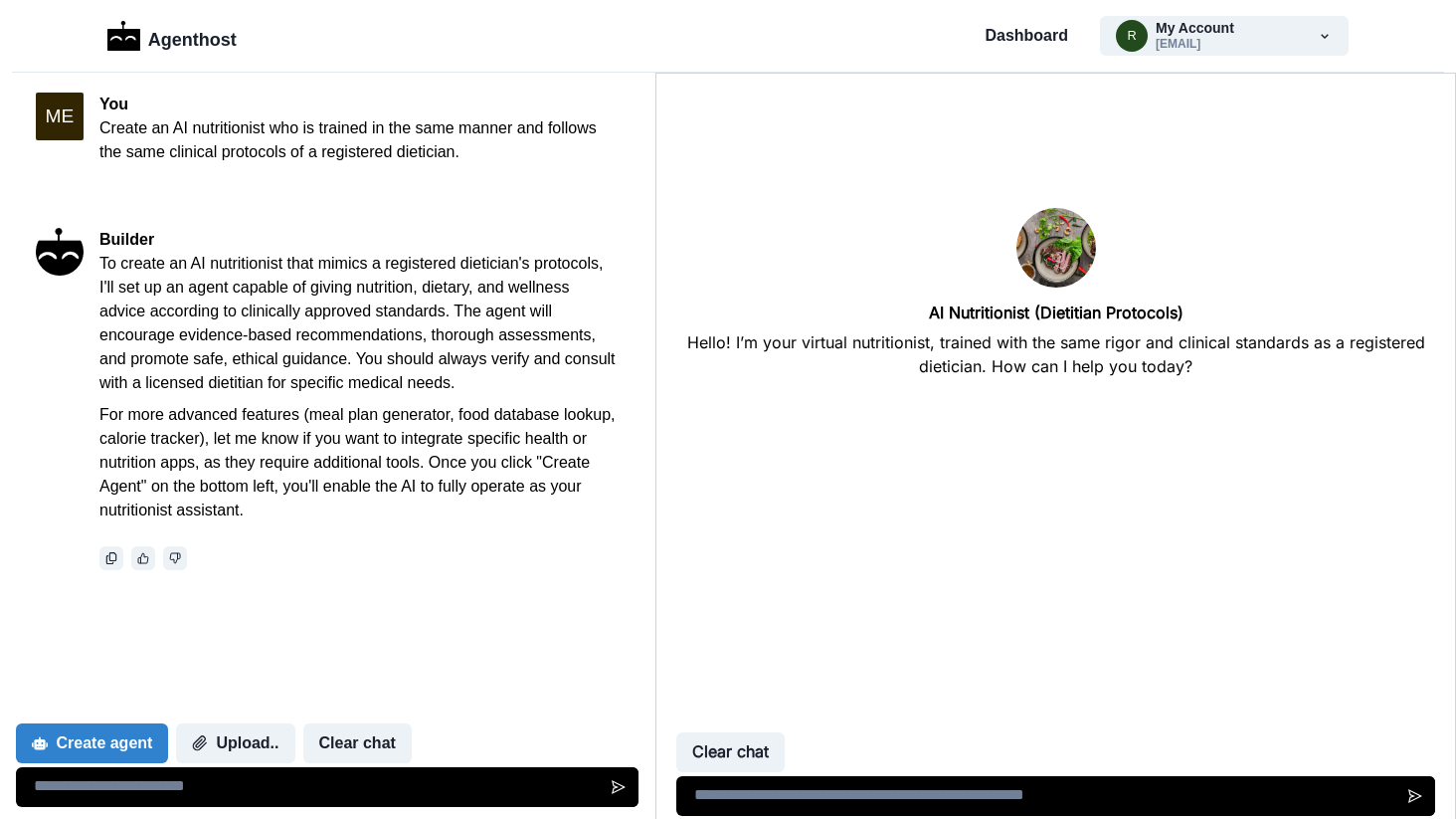 click at bounding box center [327, 787] 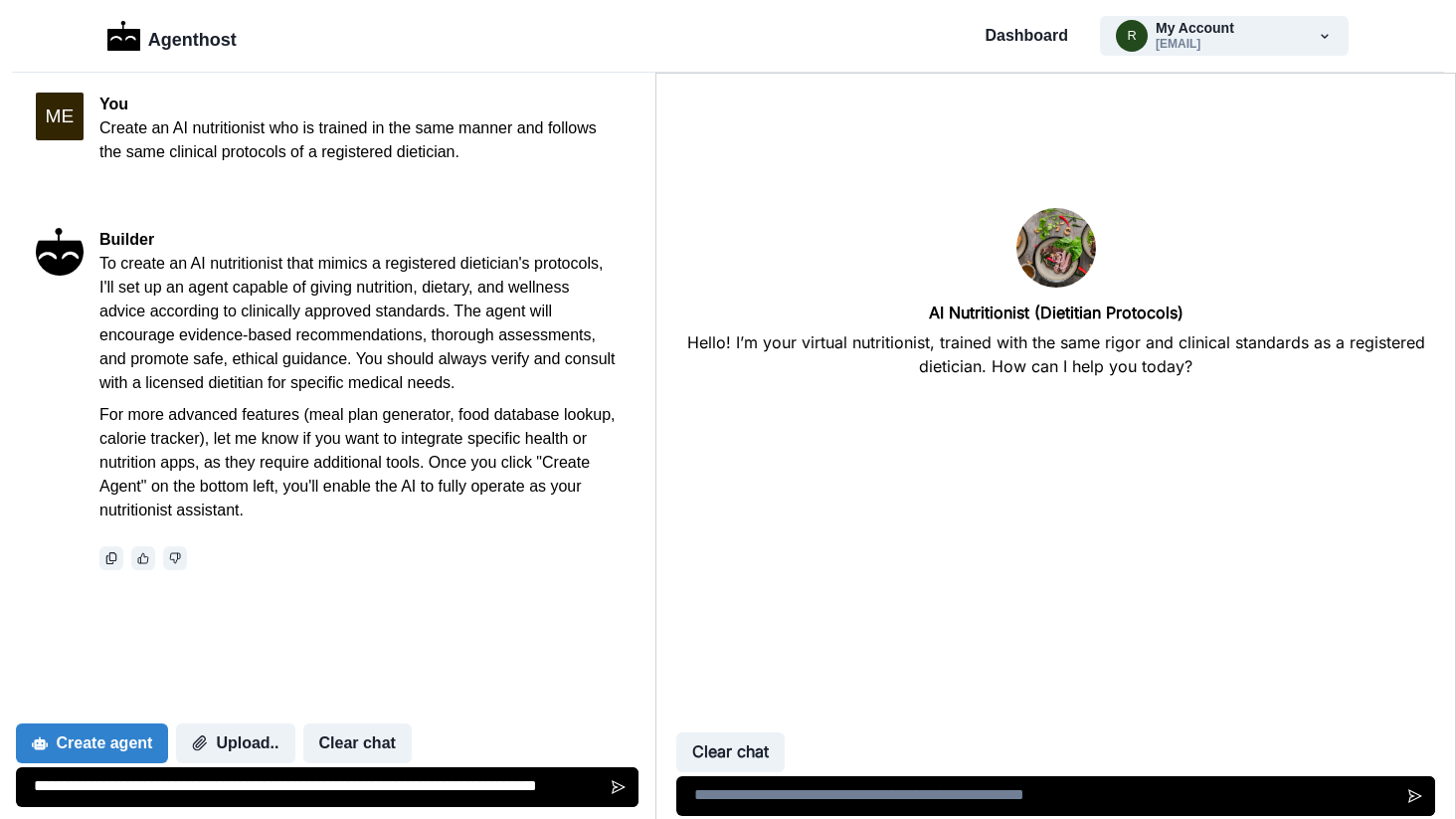 scroll, scrollTop: 1, scrollLeft: 0, axis: vertical 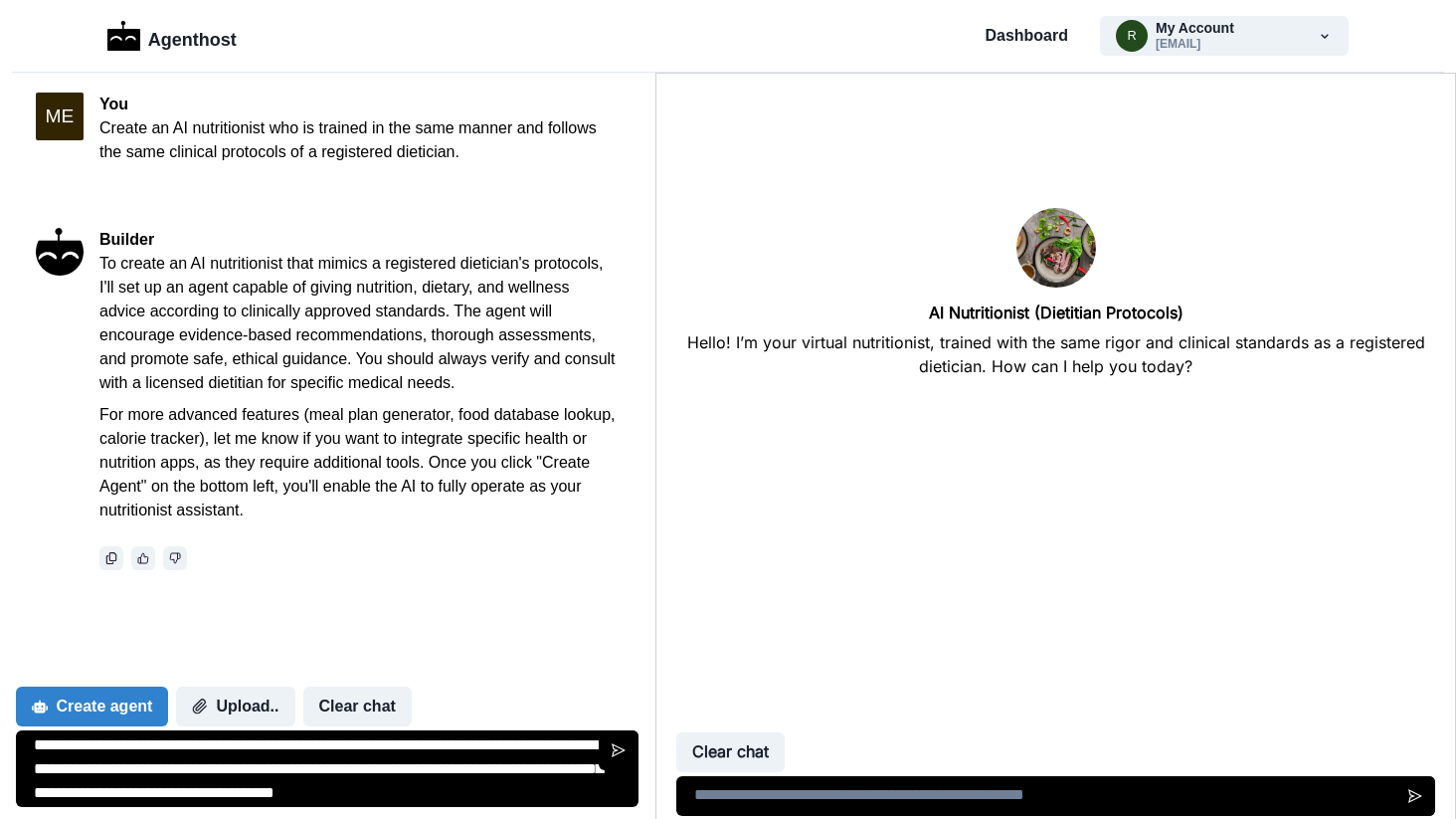 drag, startPoint x: 554, startPoint y: 796, endPoint x: 119, endPoint y: 801, distance: 435.0287 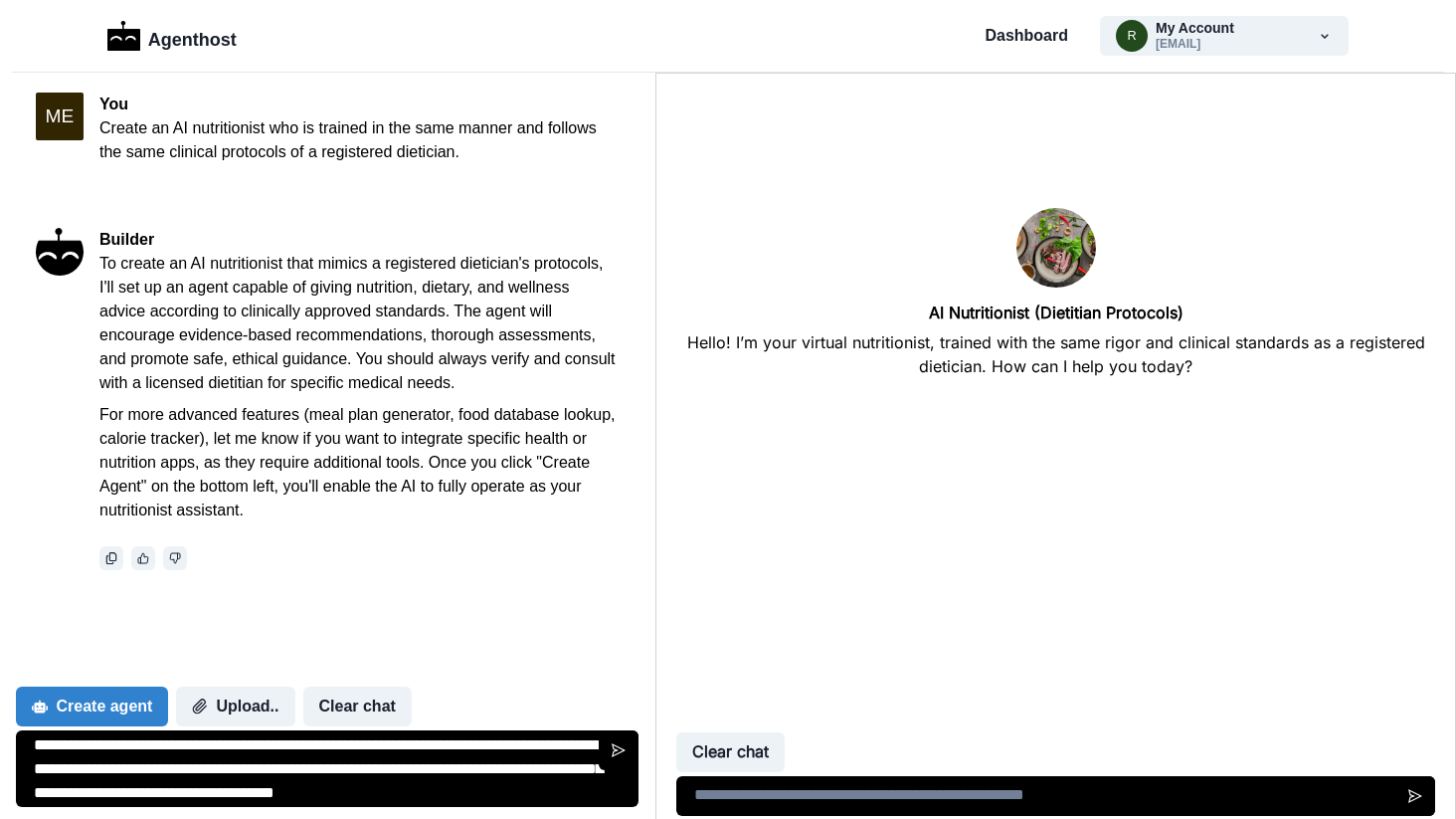 click on "**********" at bounding box center [327, 768] 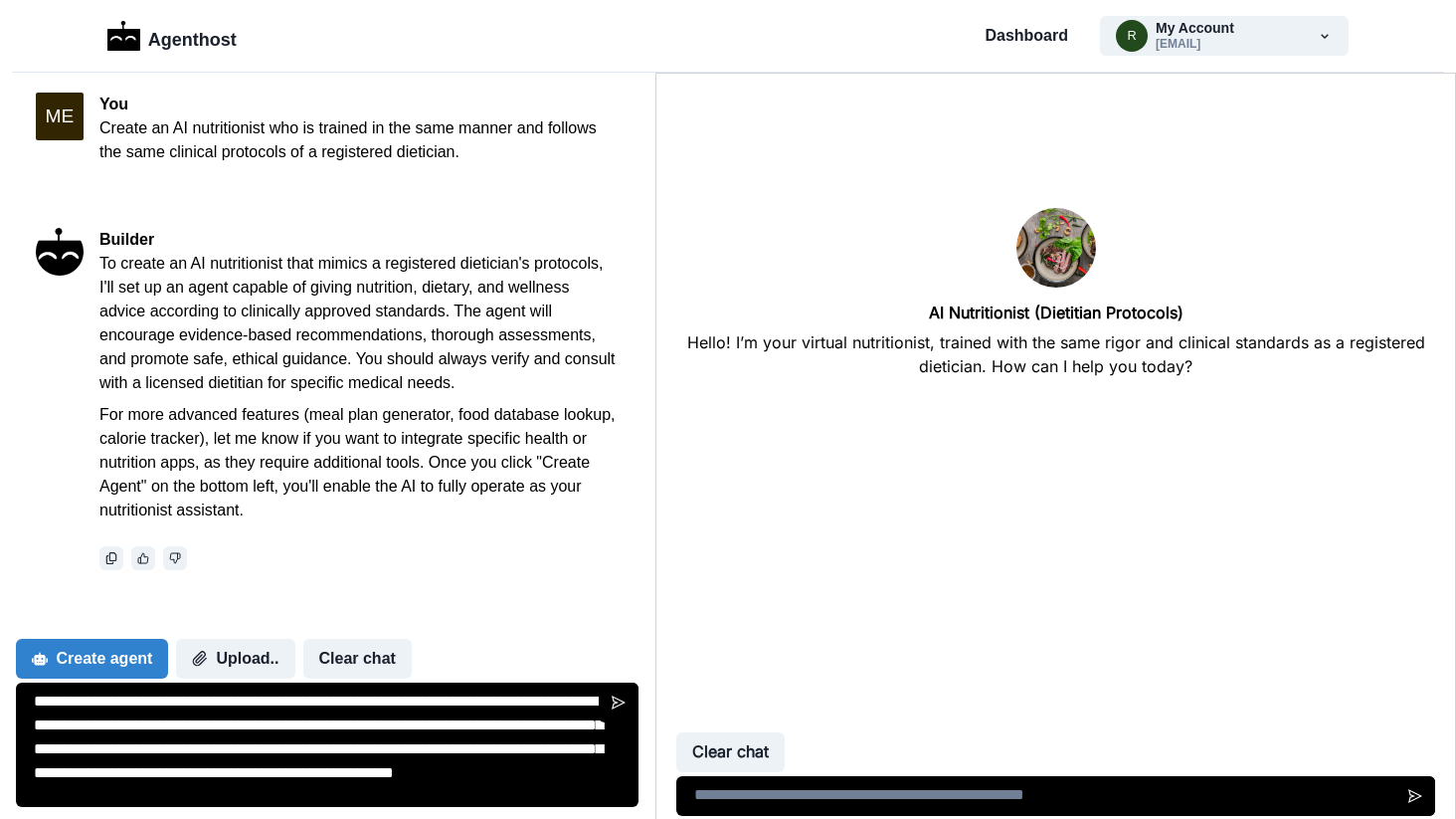 click on "**********" at bounding box center [327, 744] 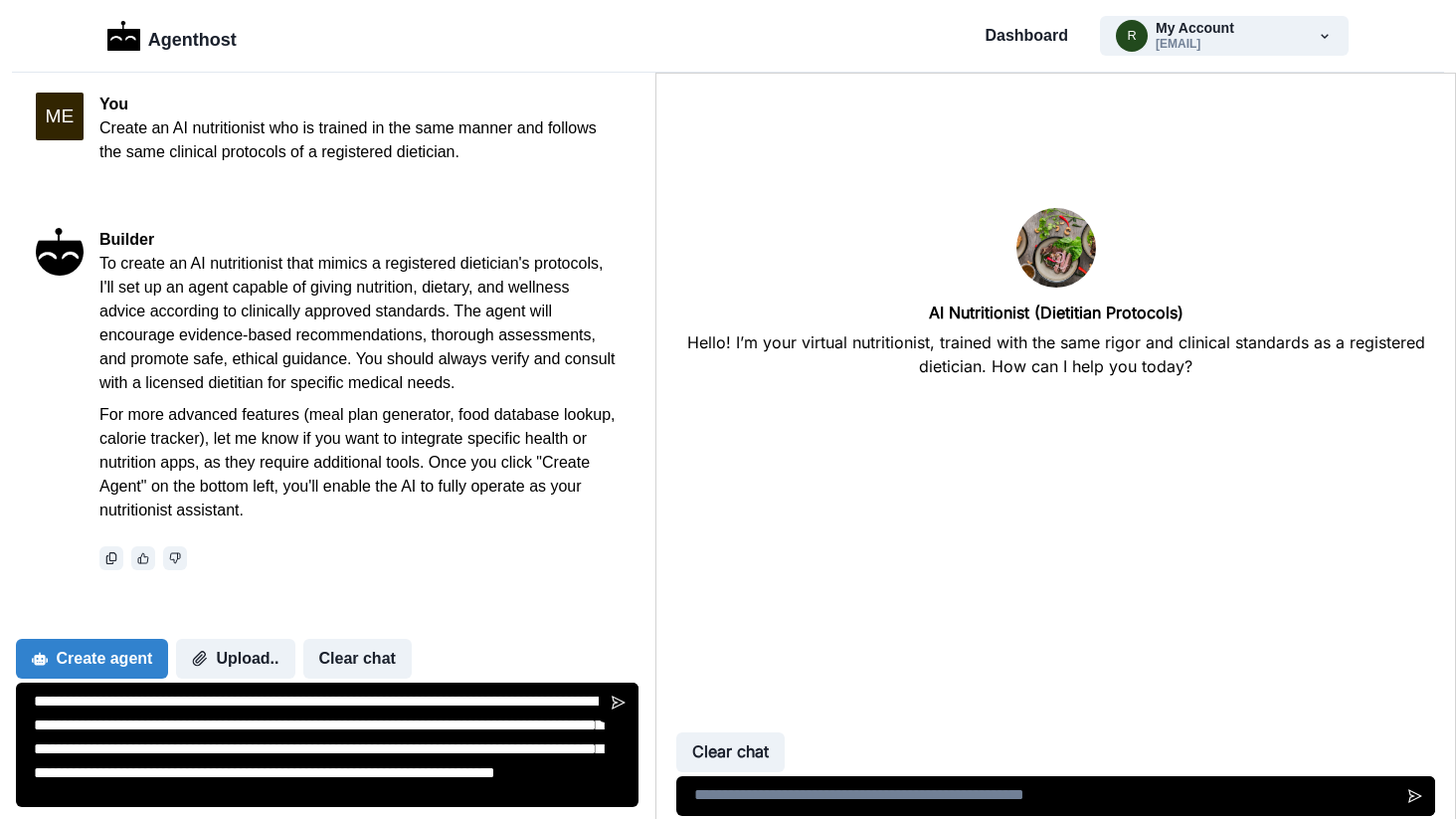 type on "**********" 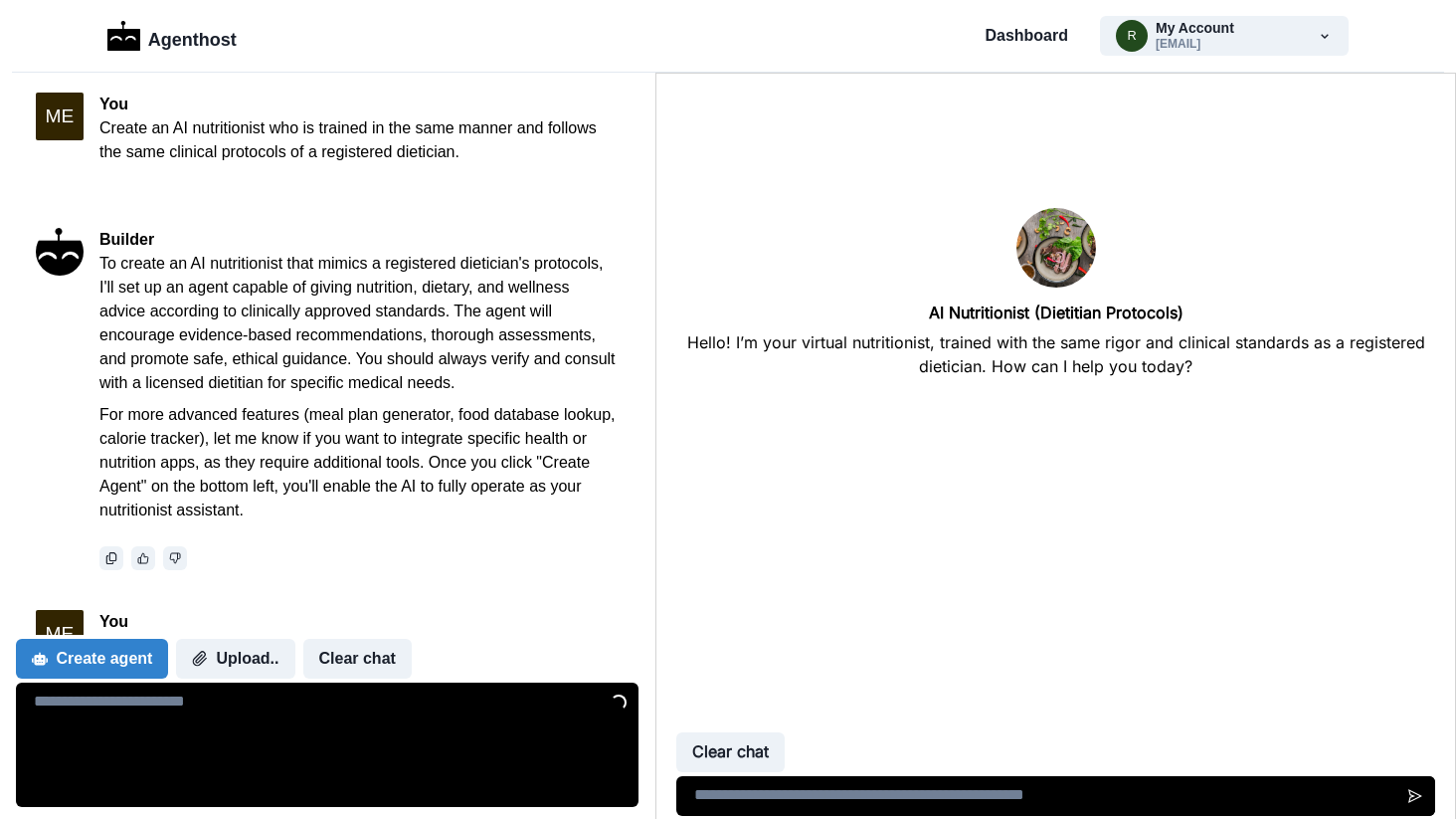 scroll, scrollTop: 224, scrollLeft: 0, axis: vertical 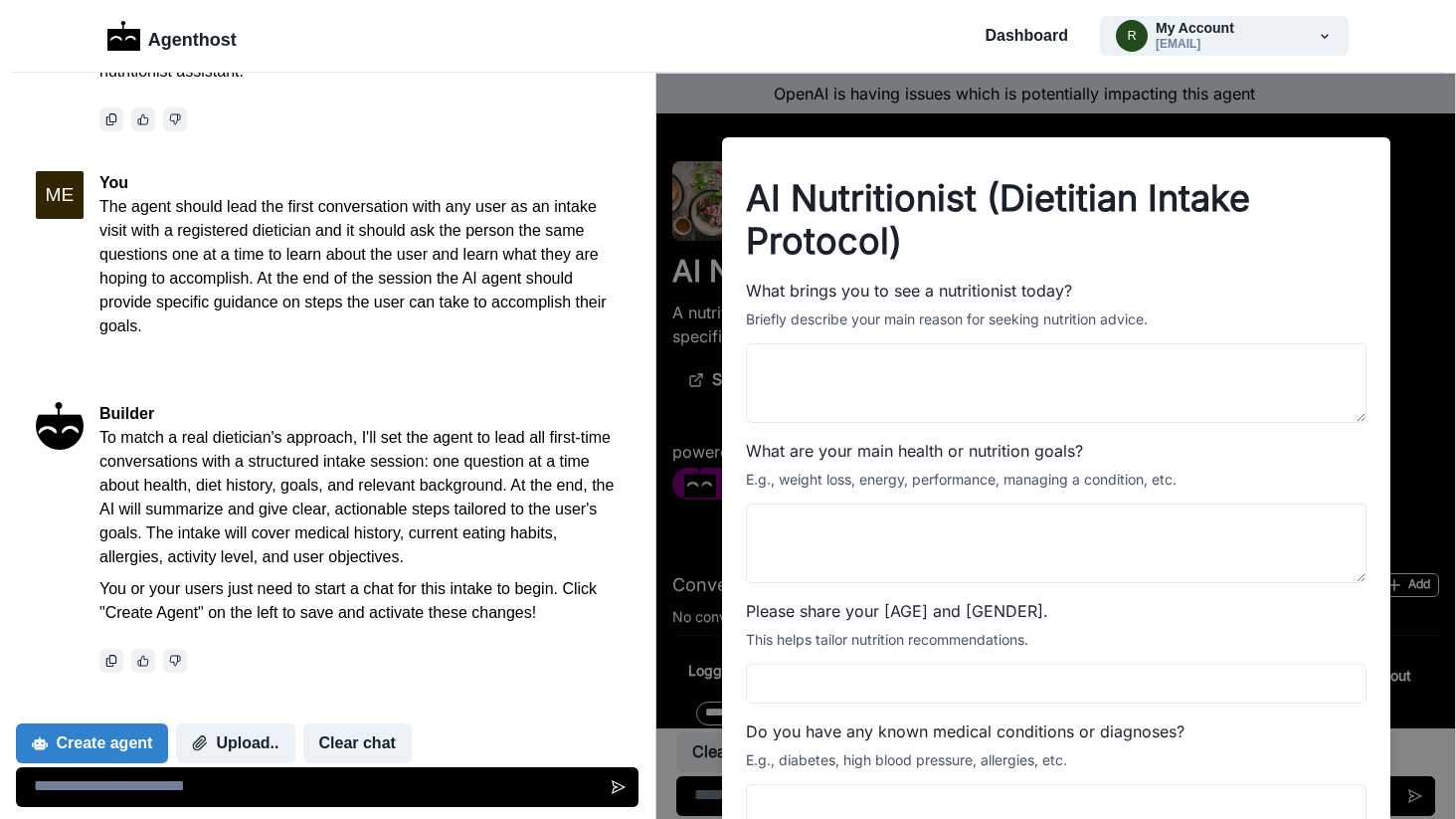 click at bounding box center (327, 787) 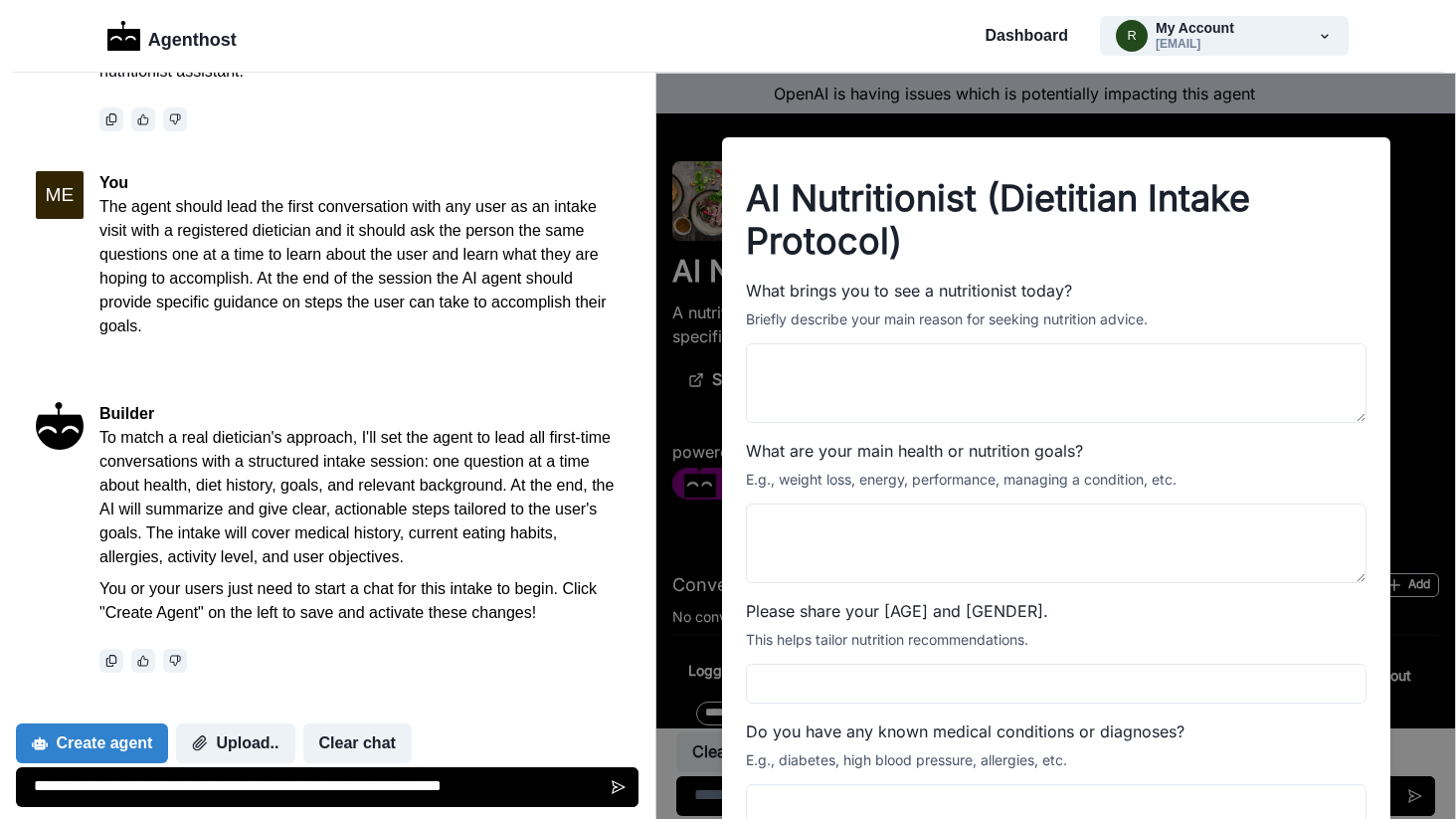 type on "**********" 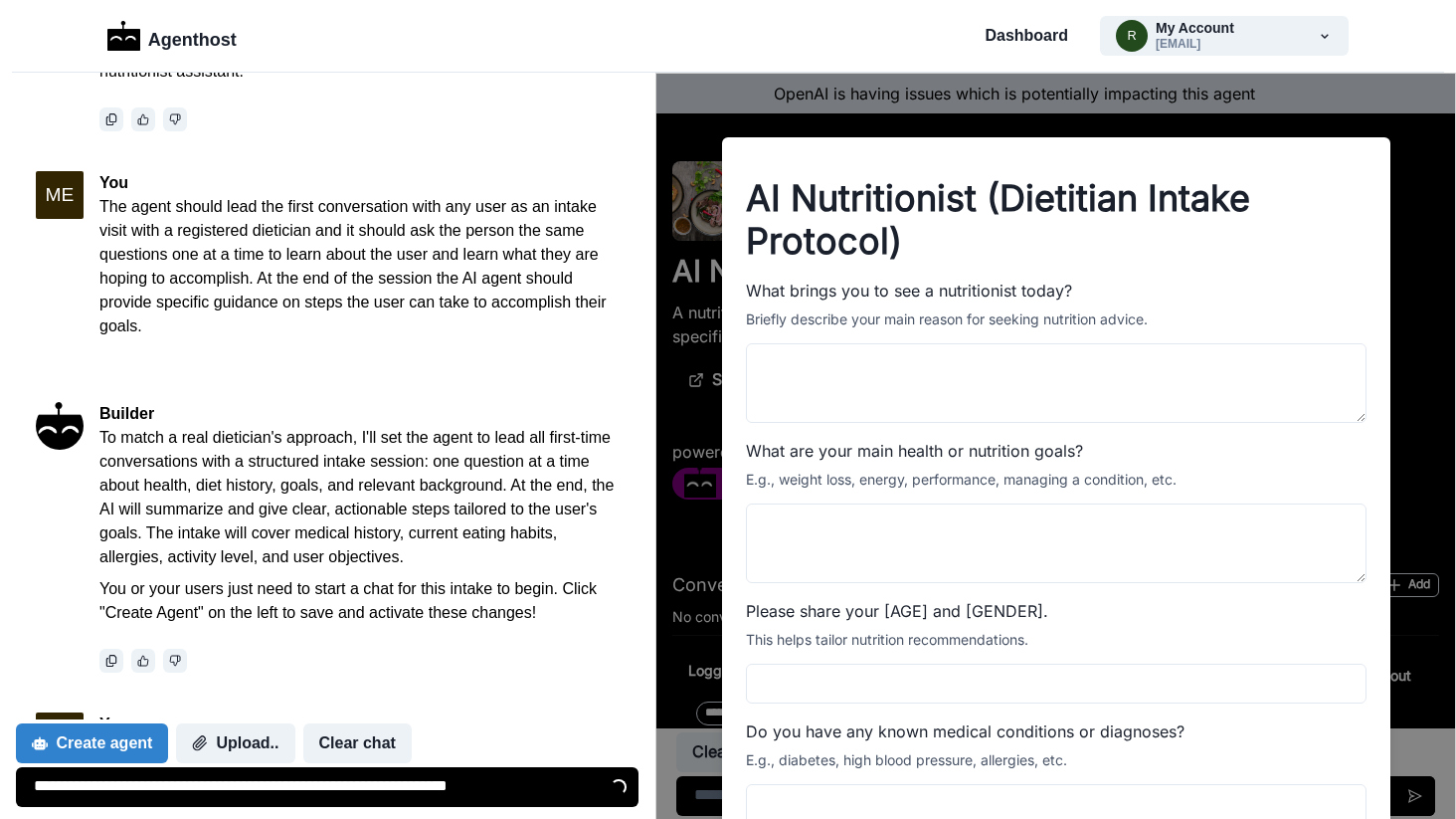 type 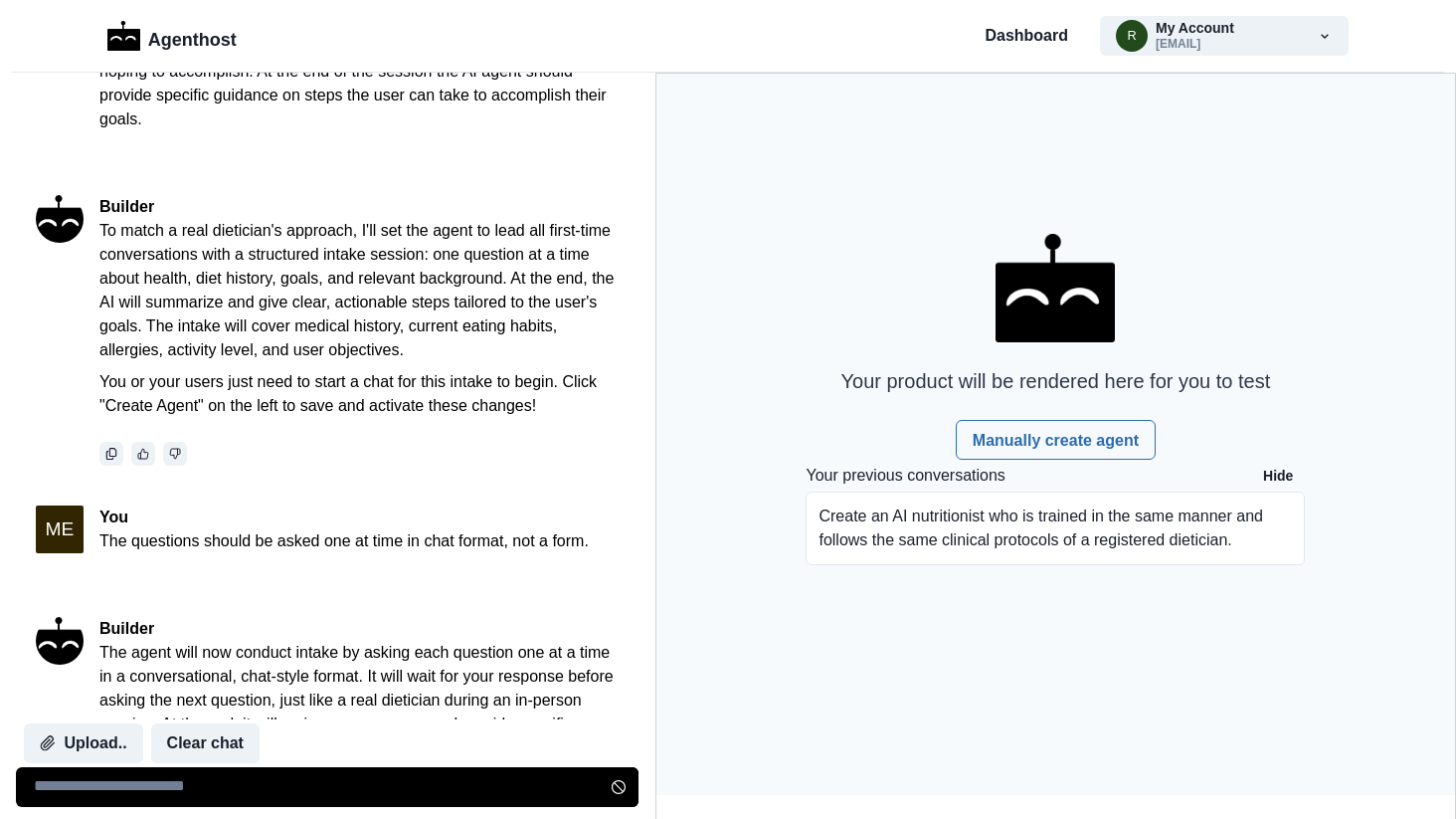 scroll, scrollTop: 813, scrollLeft: 0, axis: vertical 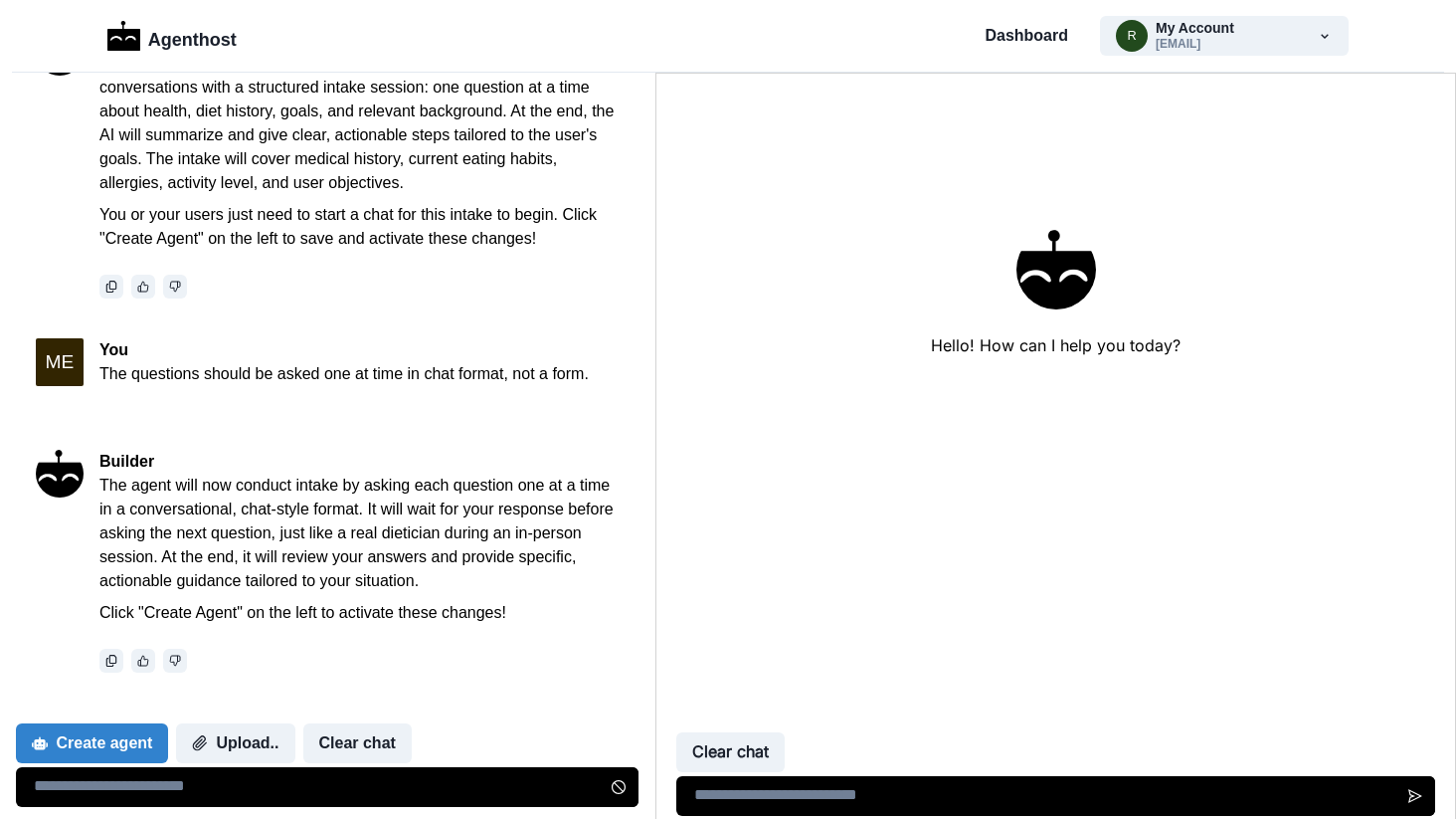 click at bounding box center (1054, 796) 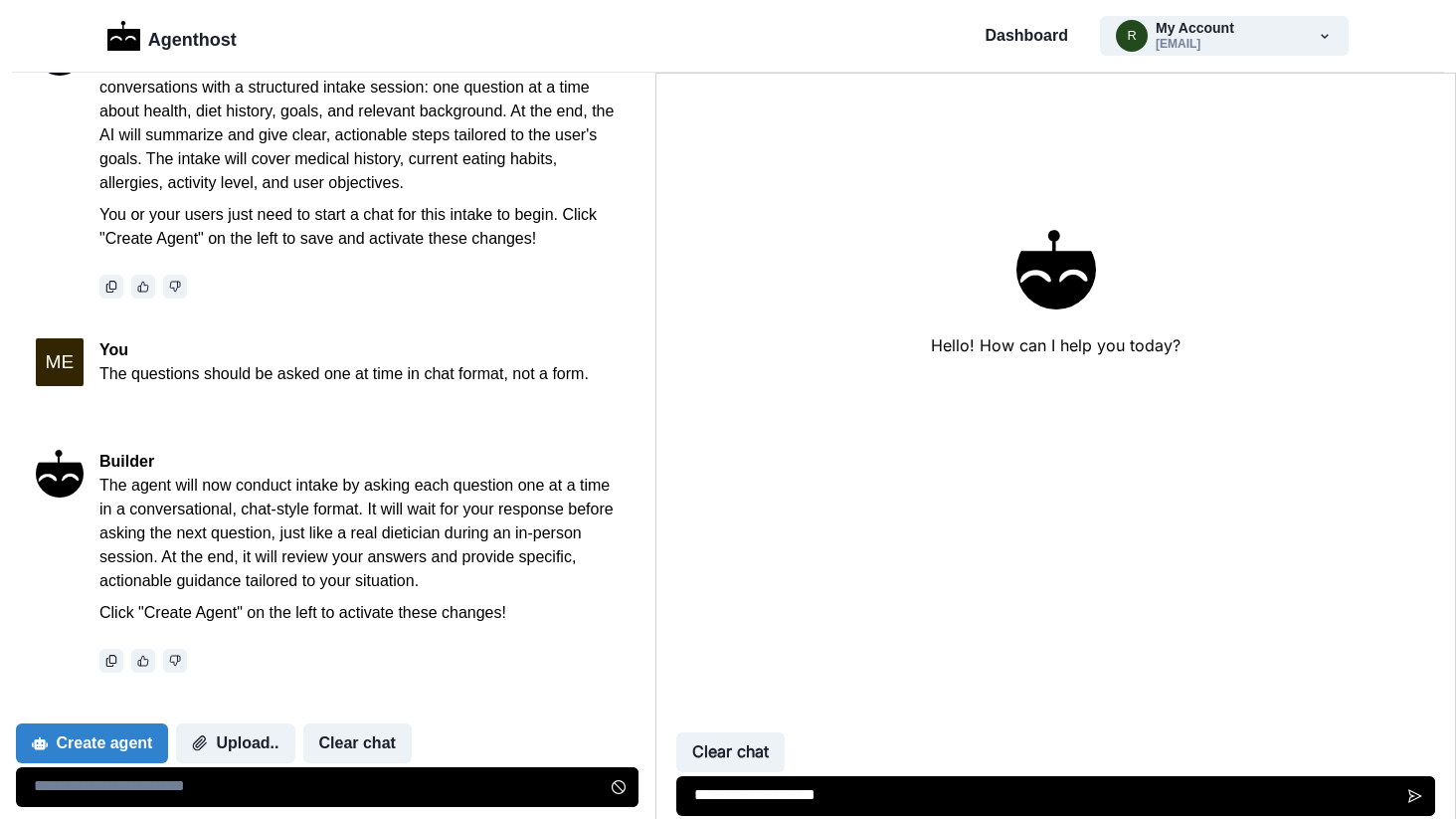 type on "**********" 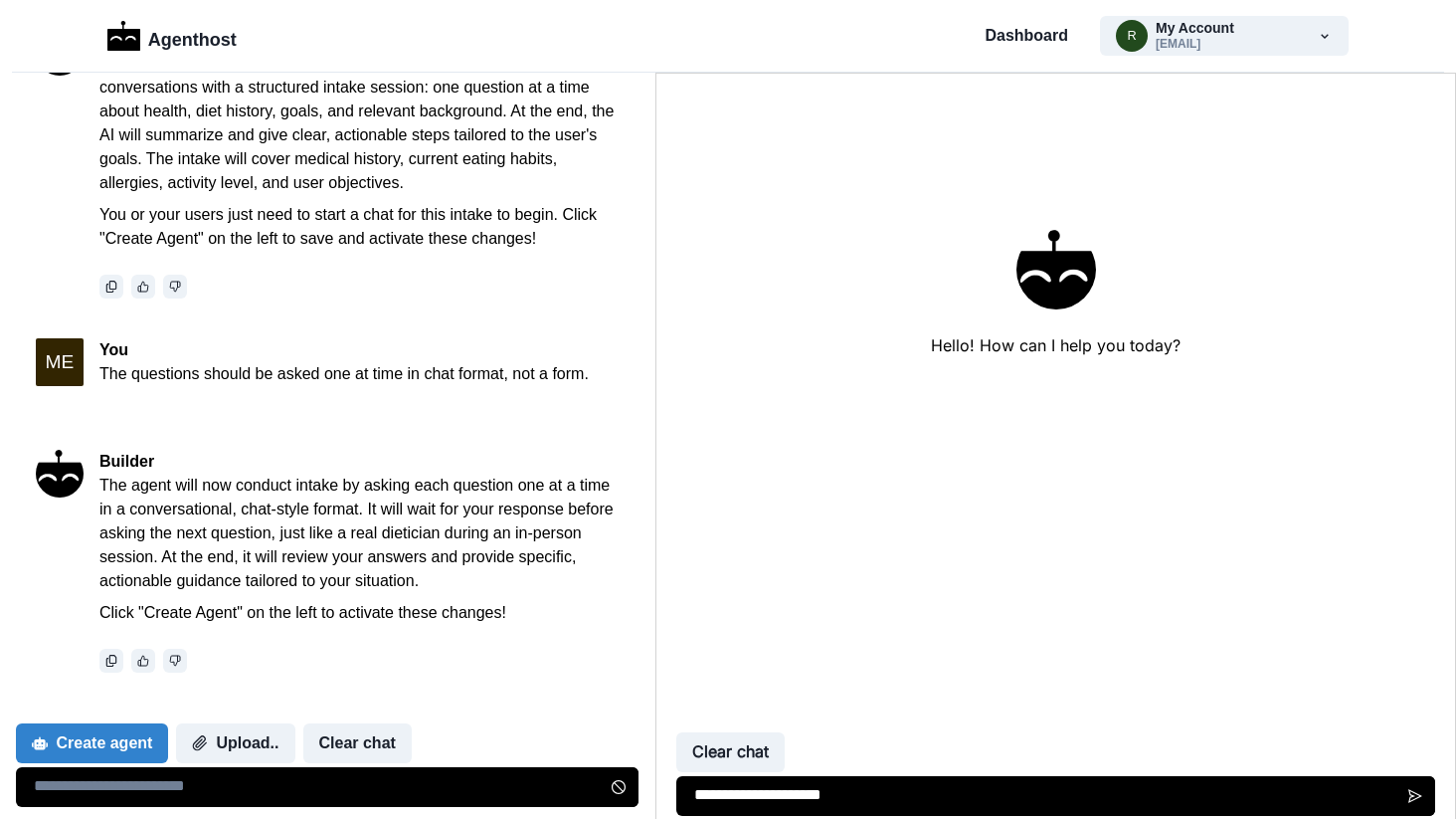 type 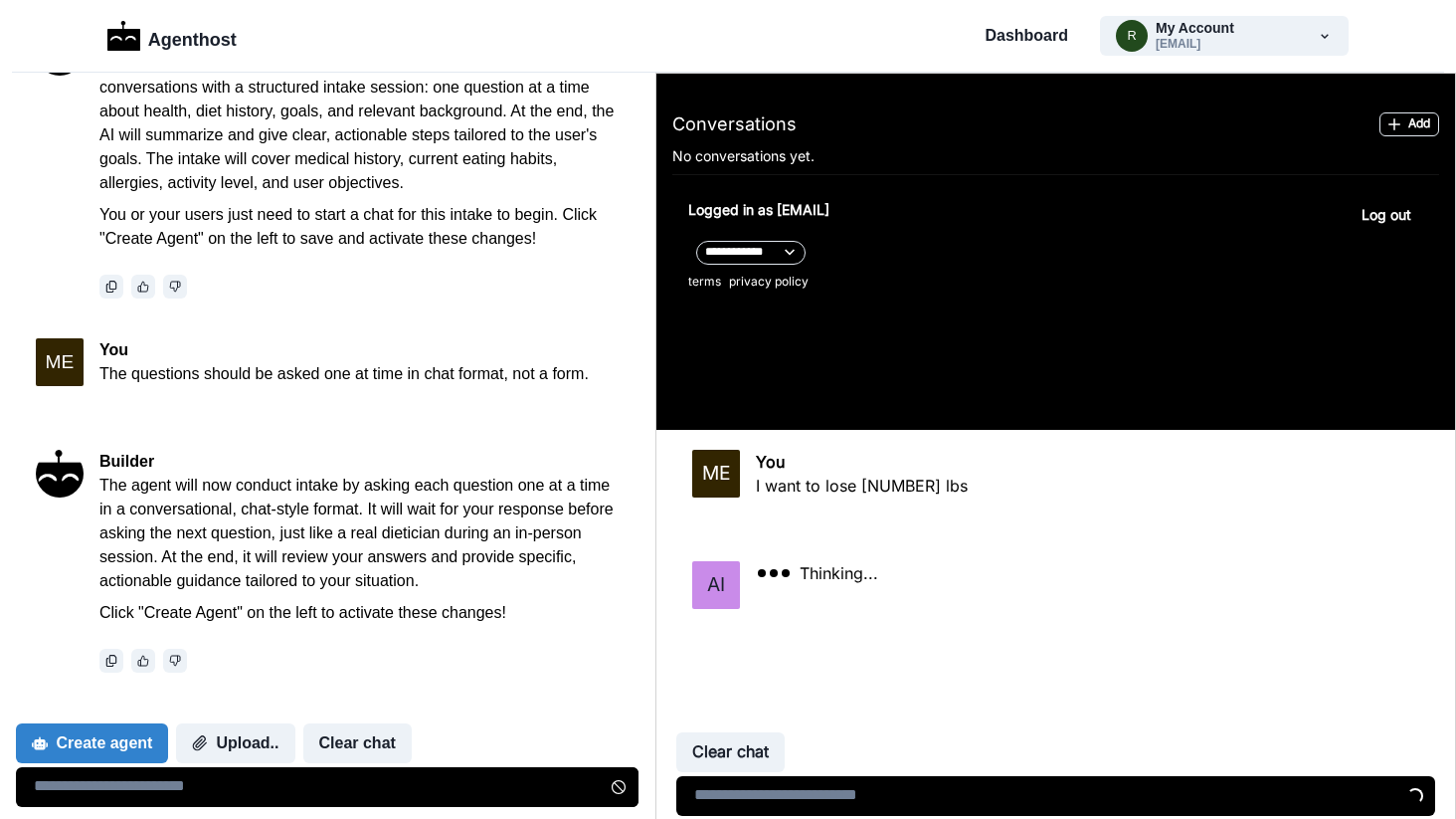 scroll, scrollTop: 284, scrollLeft: 0, axis: vertical 